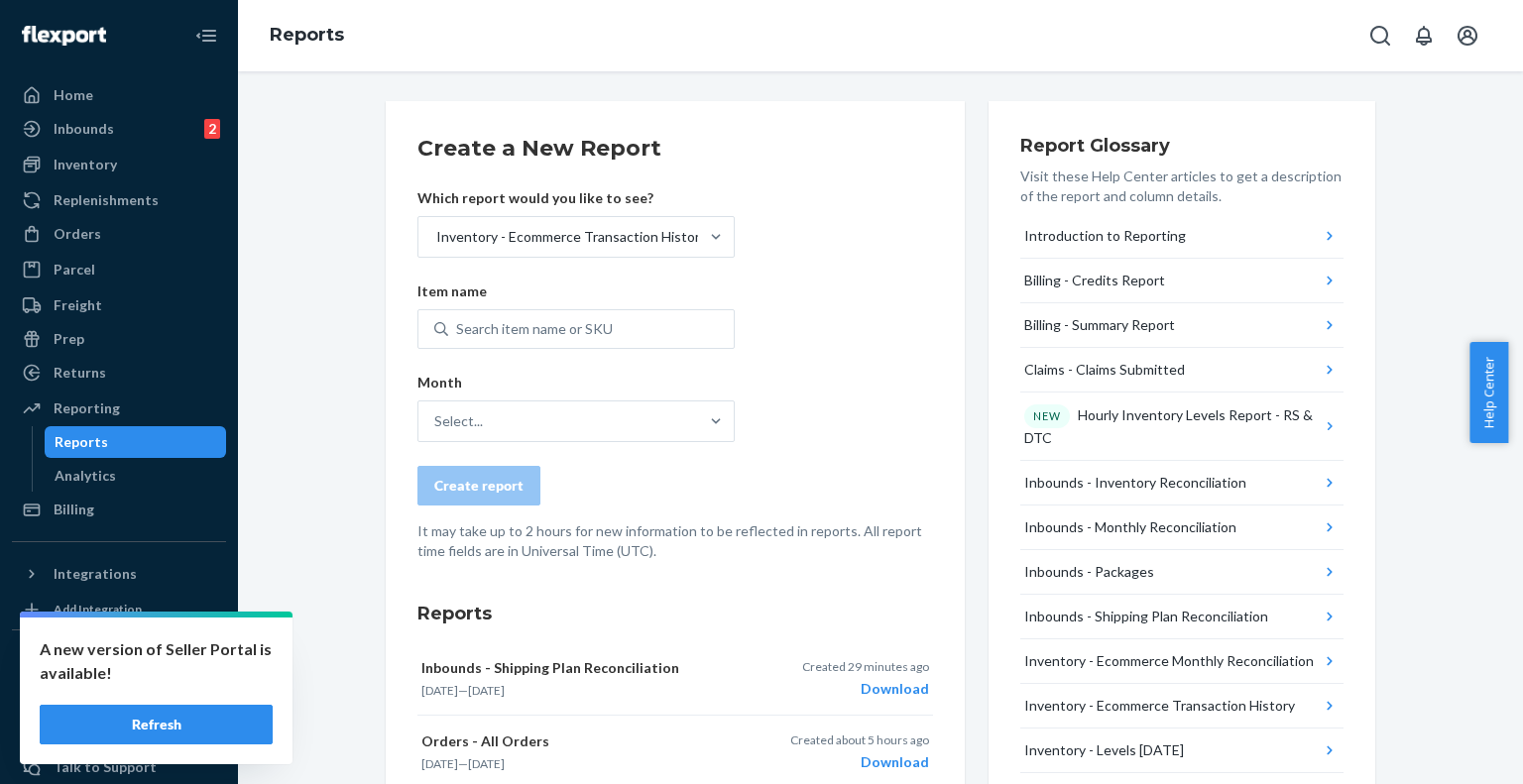 scroll, scrollTop: 0, scrollLeft: 0, axis: both 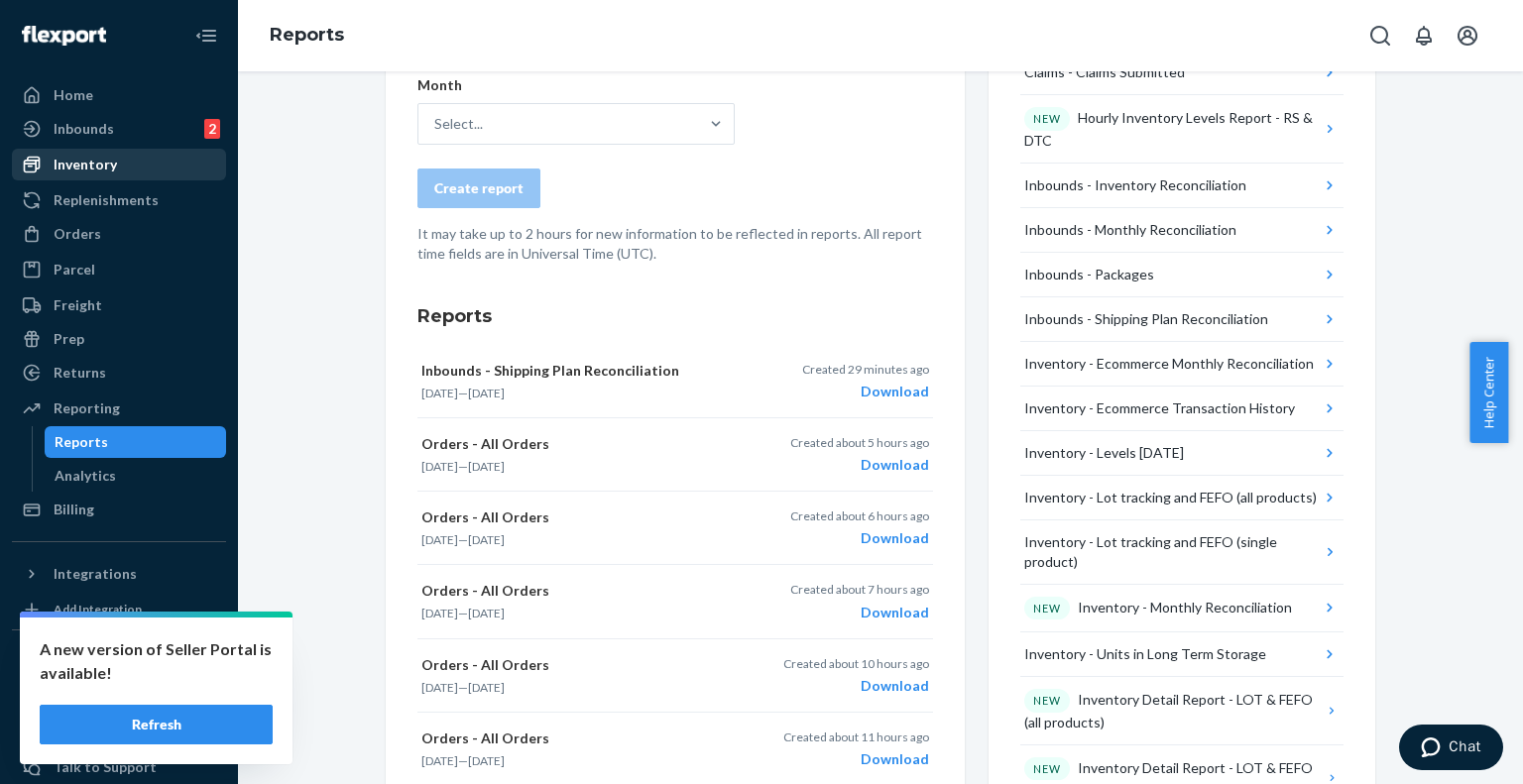 click on "Inventory" at bounding box center [85, 165] 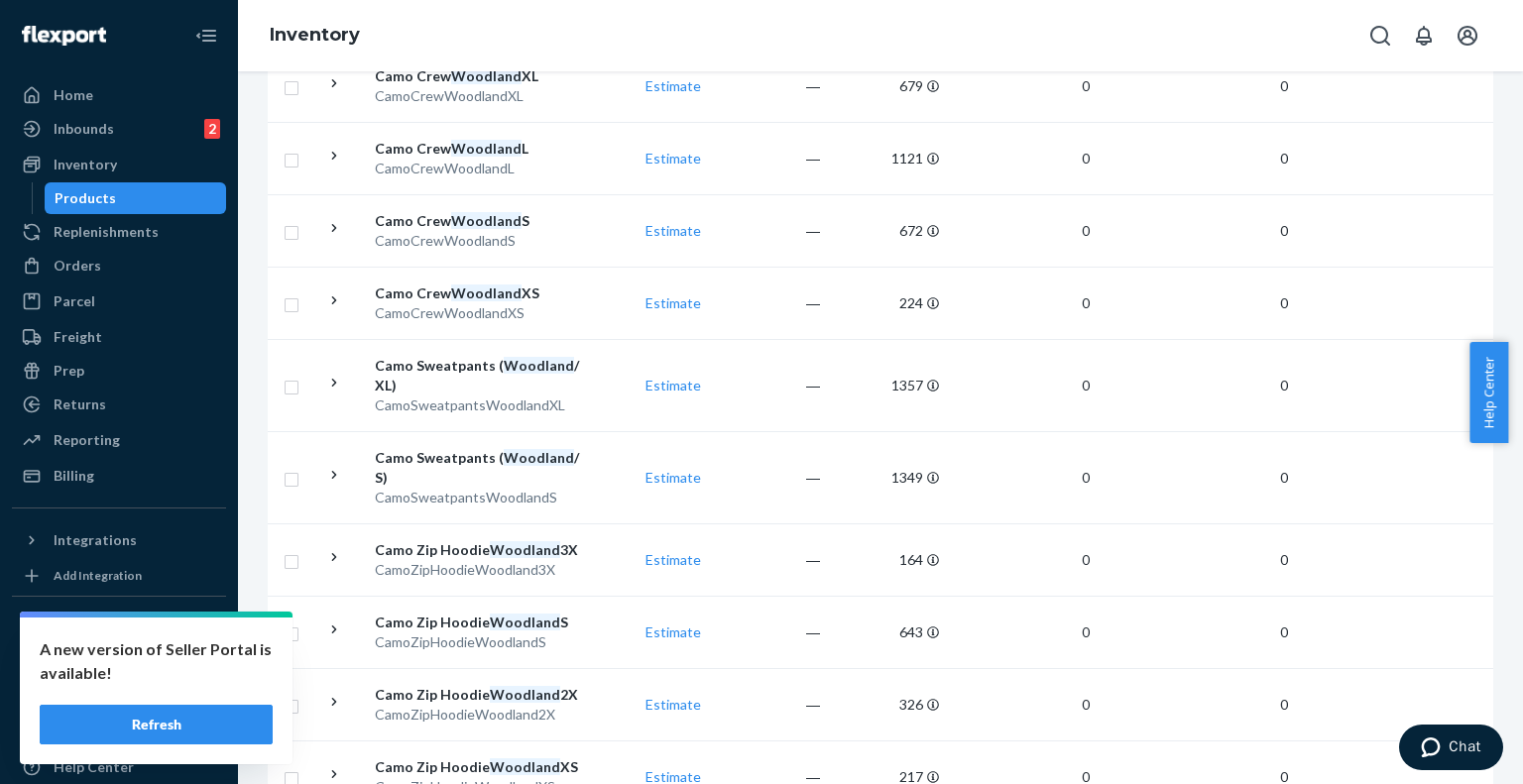 scroll, scrollTop: 2081, scrollLeft: 0, axis: vertical 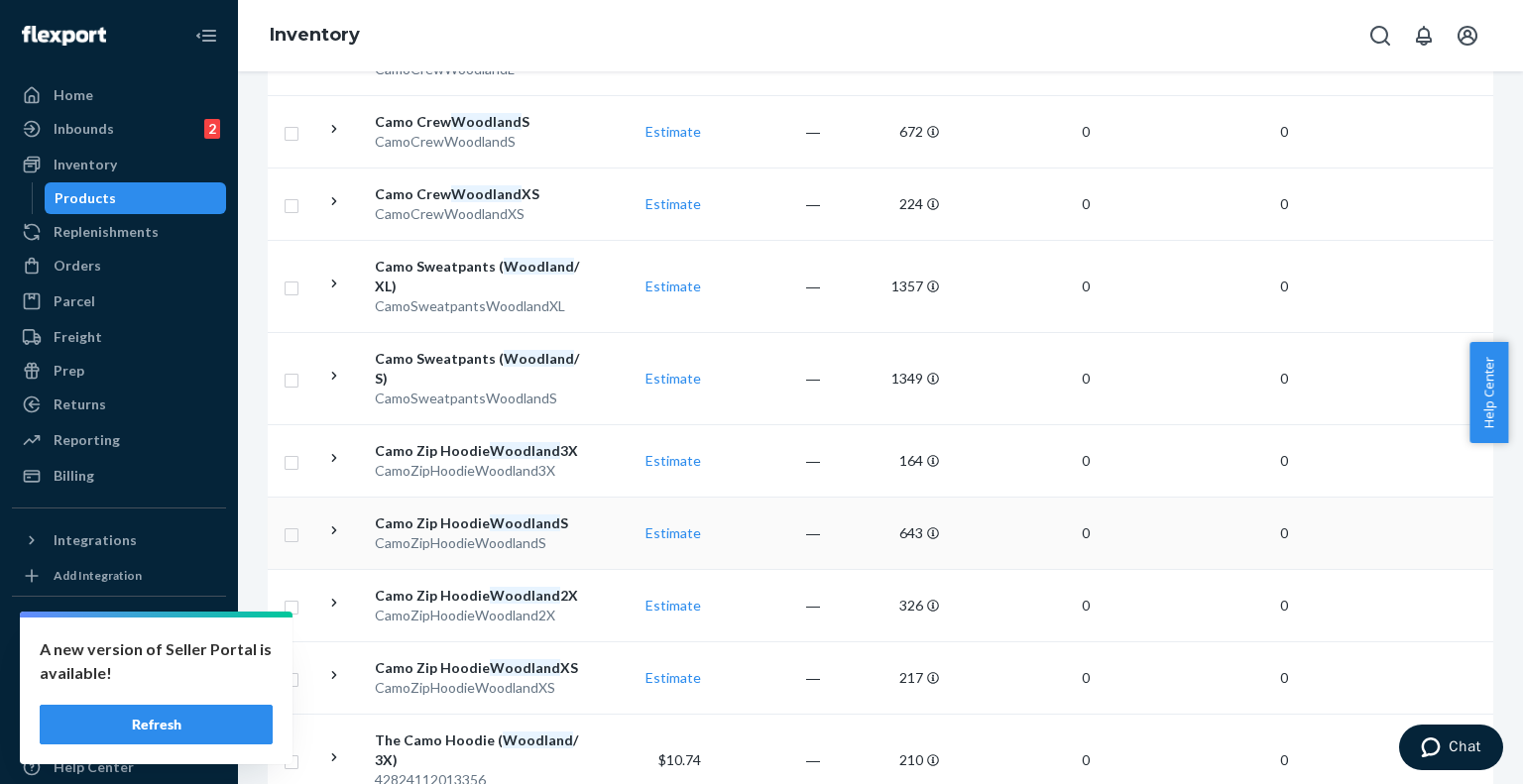 click on "Camo Zip Hoodie  Woodland  S CamoZipHoodieWoodlandS" at bounding box center (478, 532) 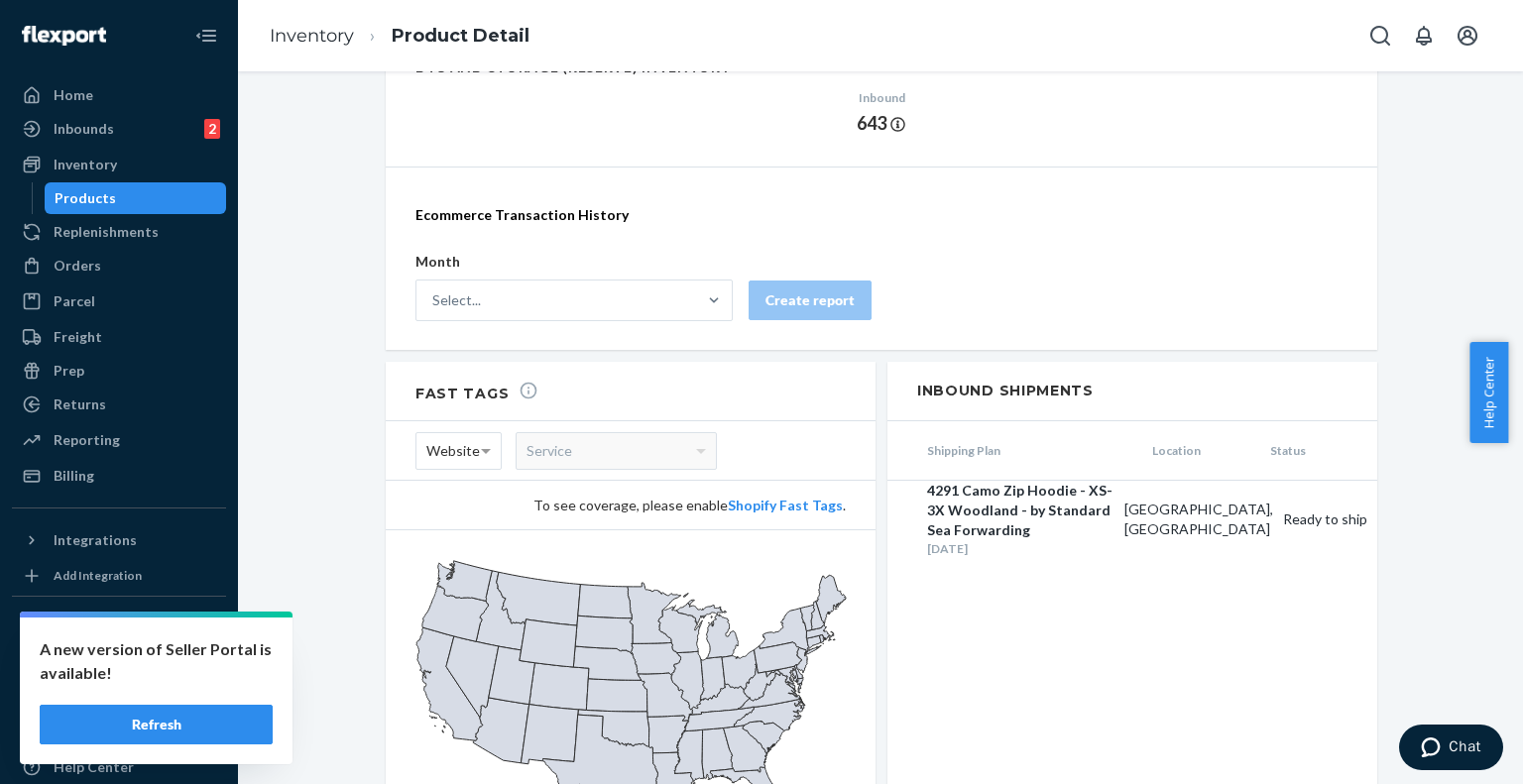 scroll, scrollTop: 1189, scrollLeft: 0, axis: vertical 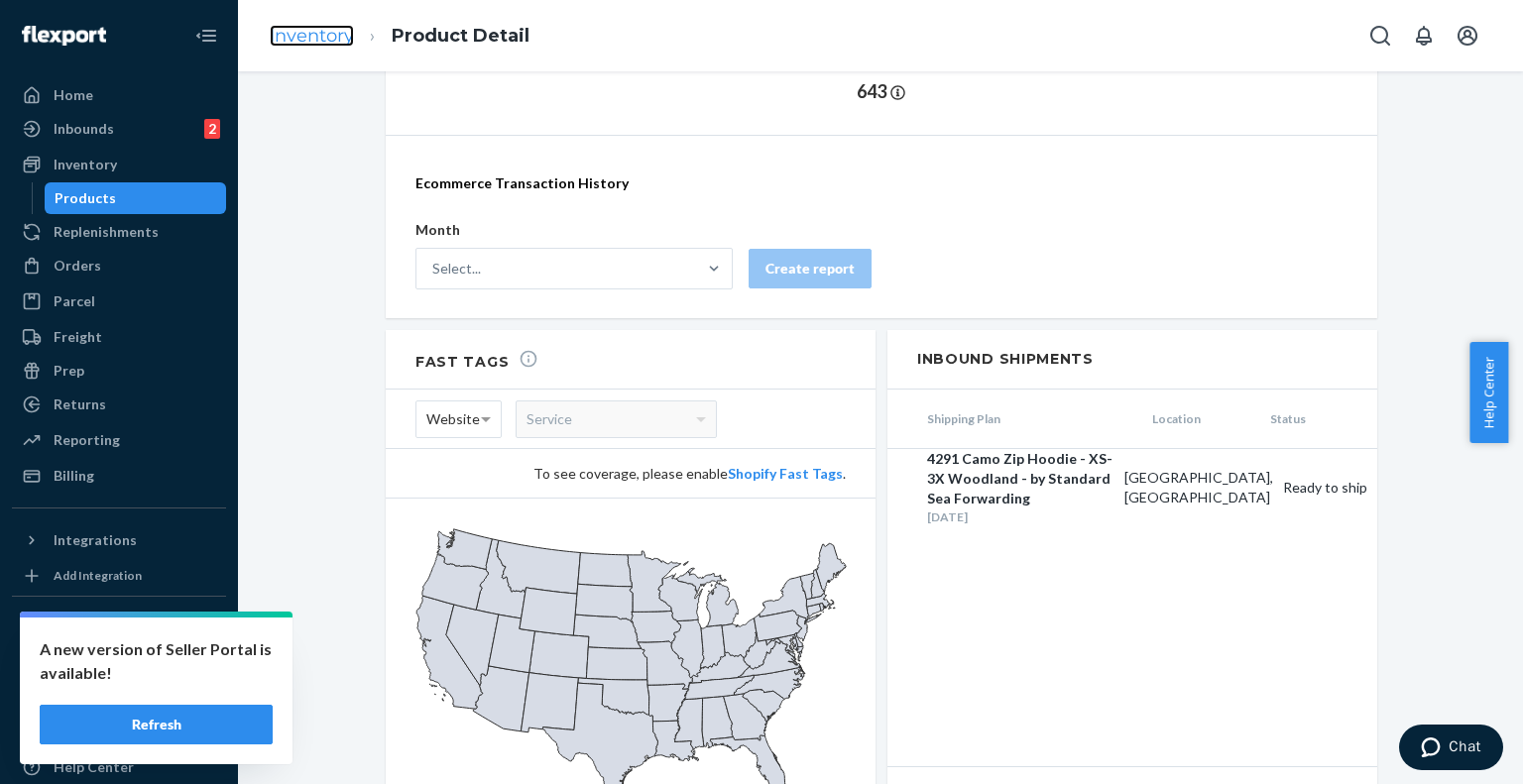 click on "Inventory" at bounding box center (311, 36) 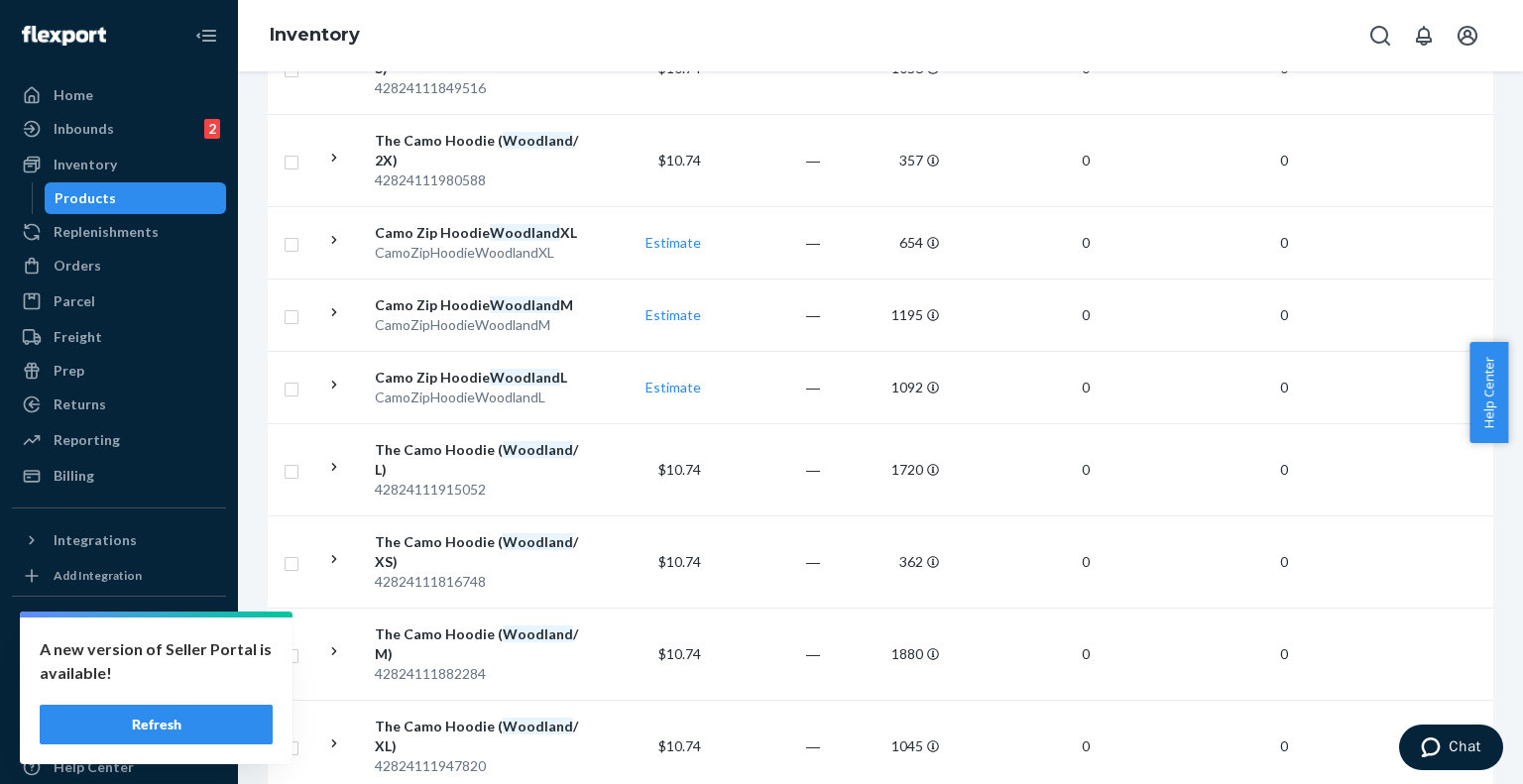 scroll, scrollTop: 2874, scrollLeft: 0, axis: vertical 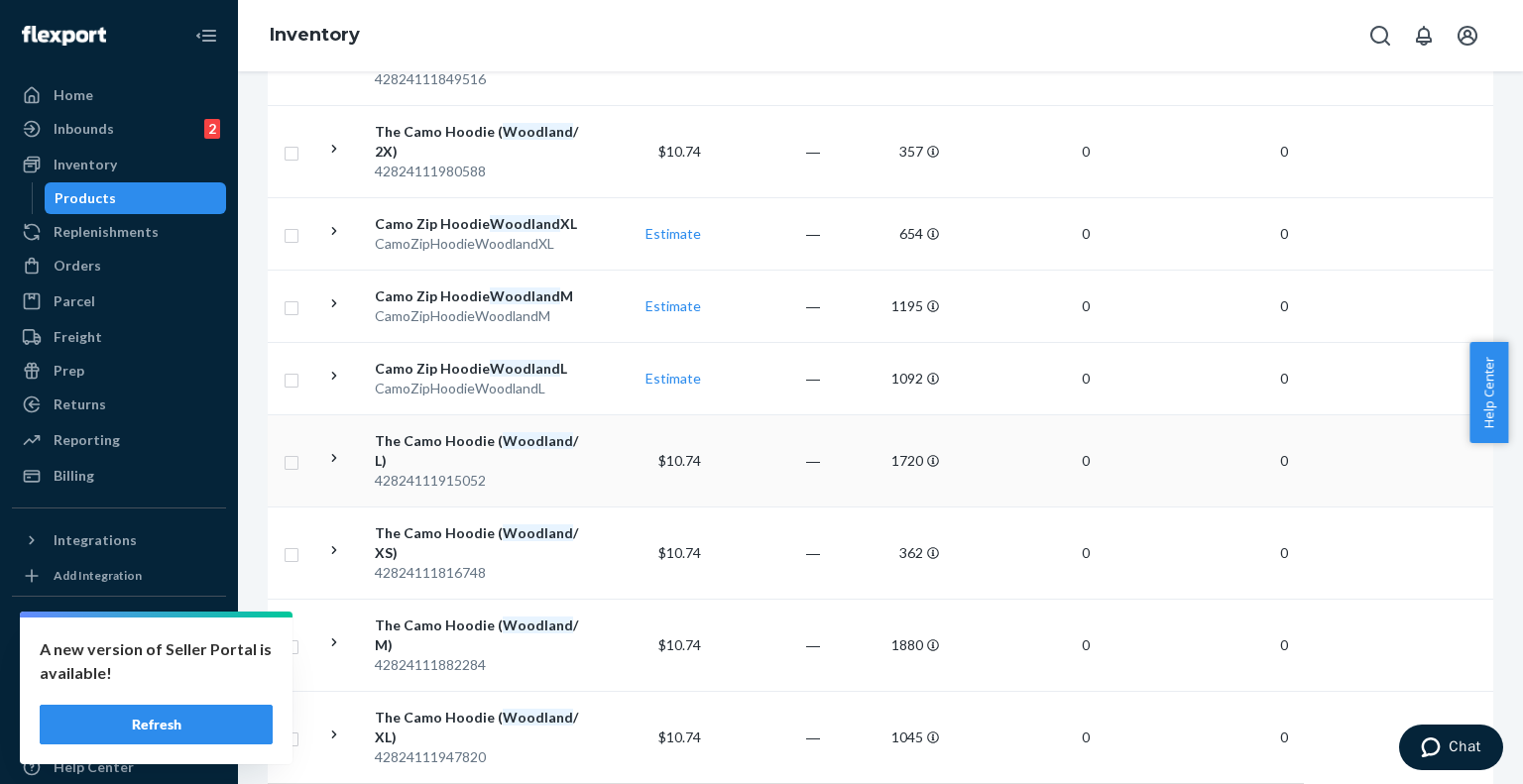 click on "$10.74" at bounding box center (649, 460) 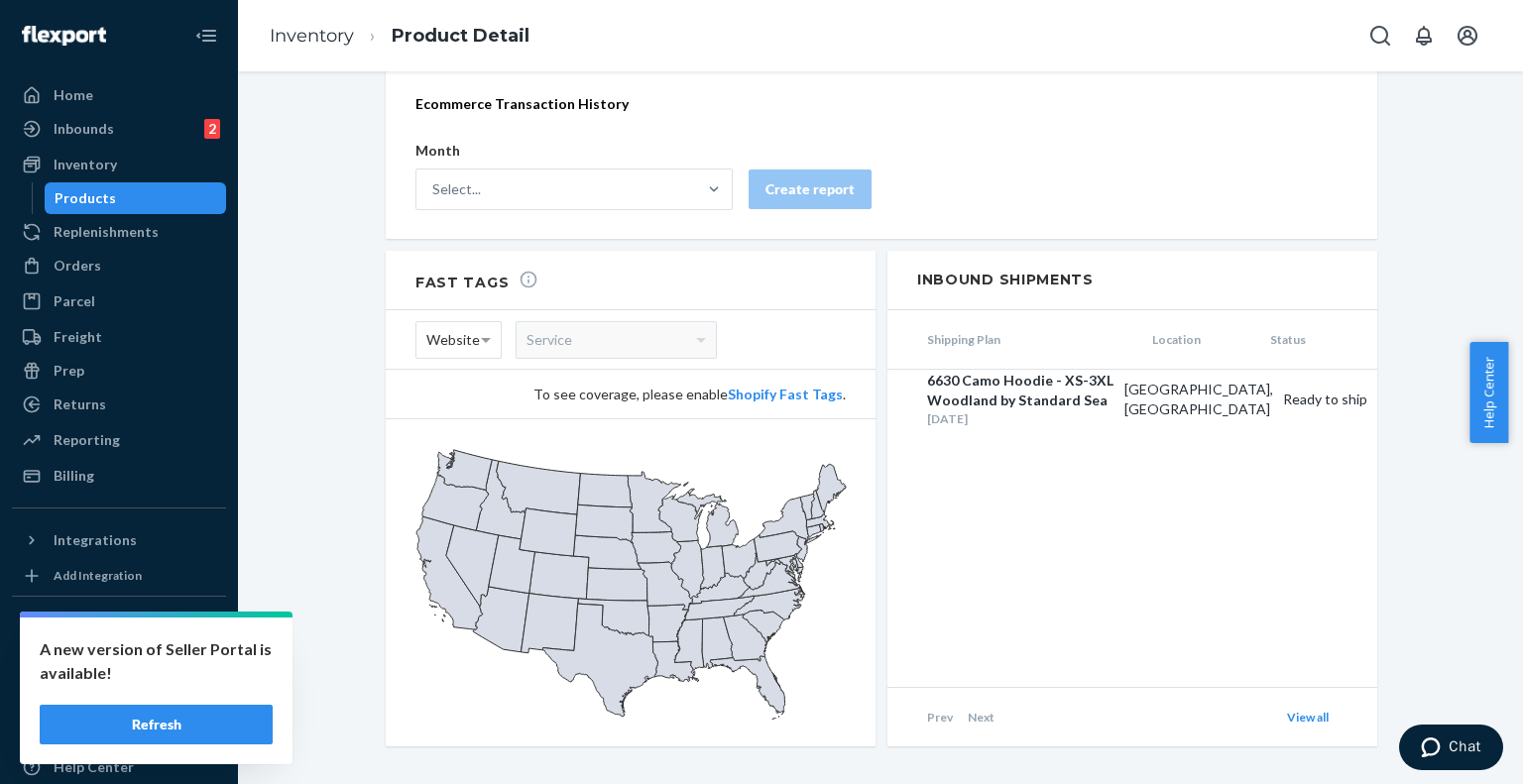 scroll, scrollTop: 1031, scrollLeft: 0, axis: vertical 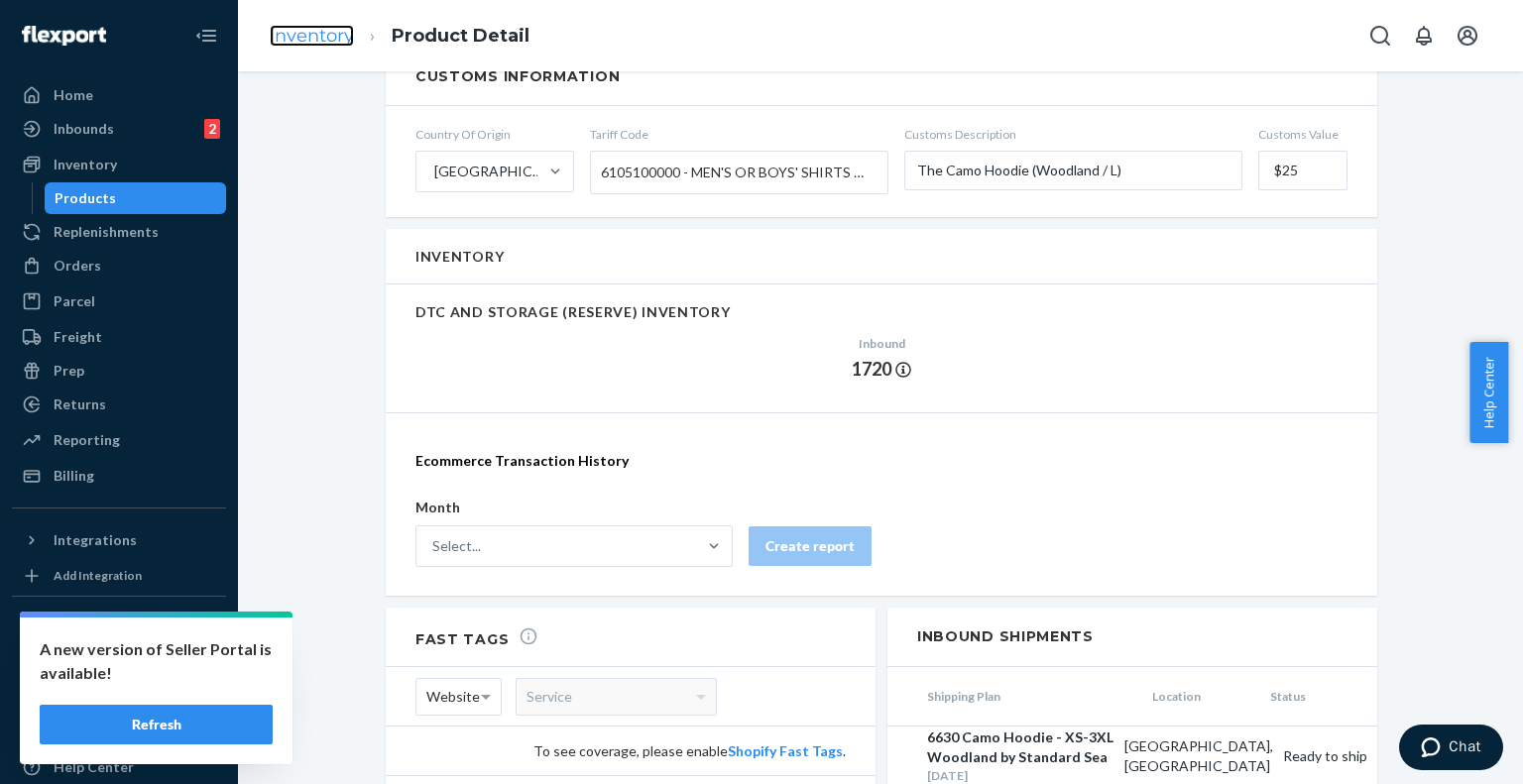click on "Inventory" at bounding box center (311, 36) 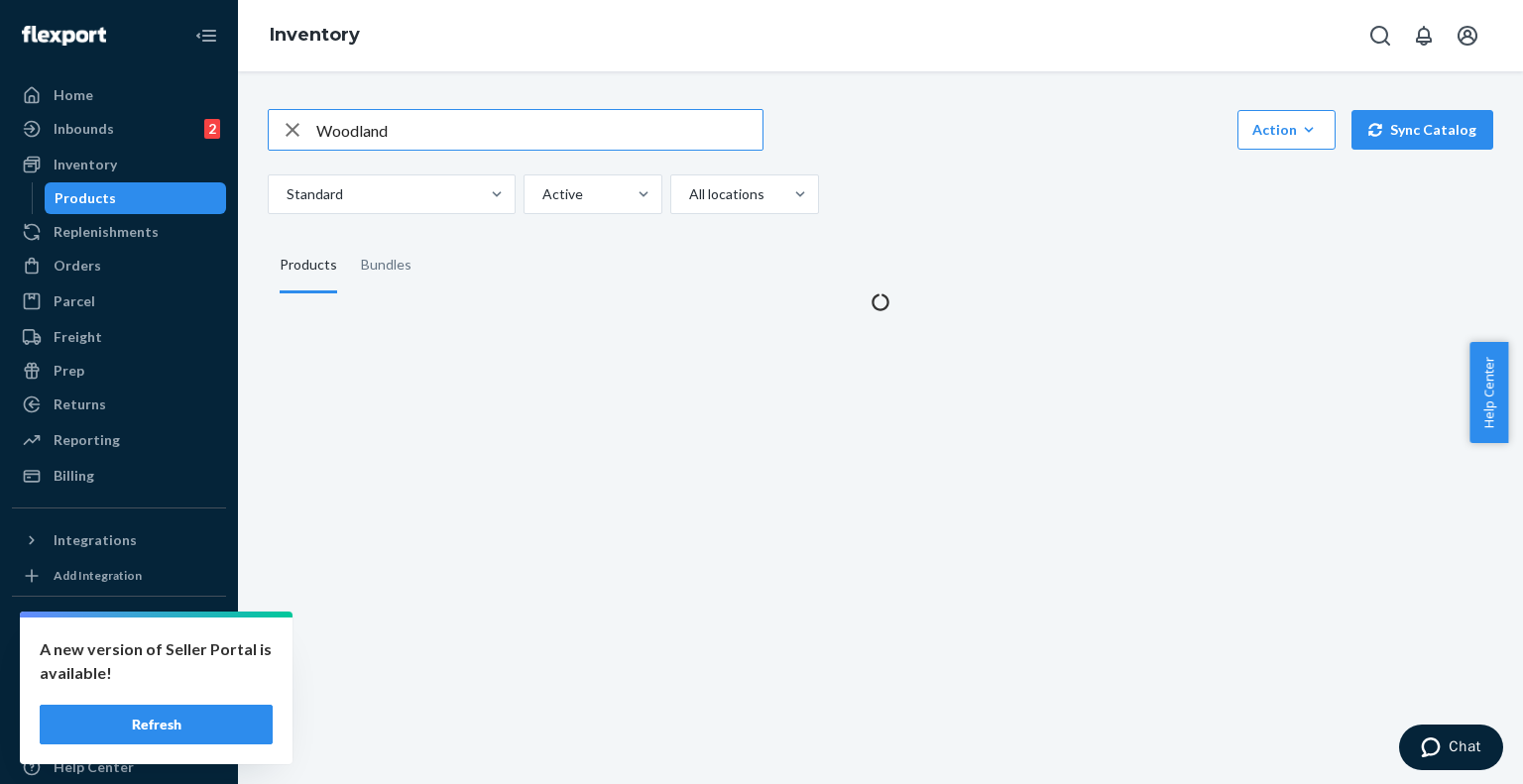 scroll, scrollTop: 0, scrollLeft: 0, axis: both 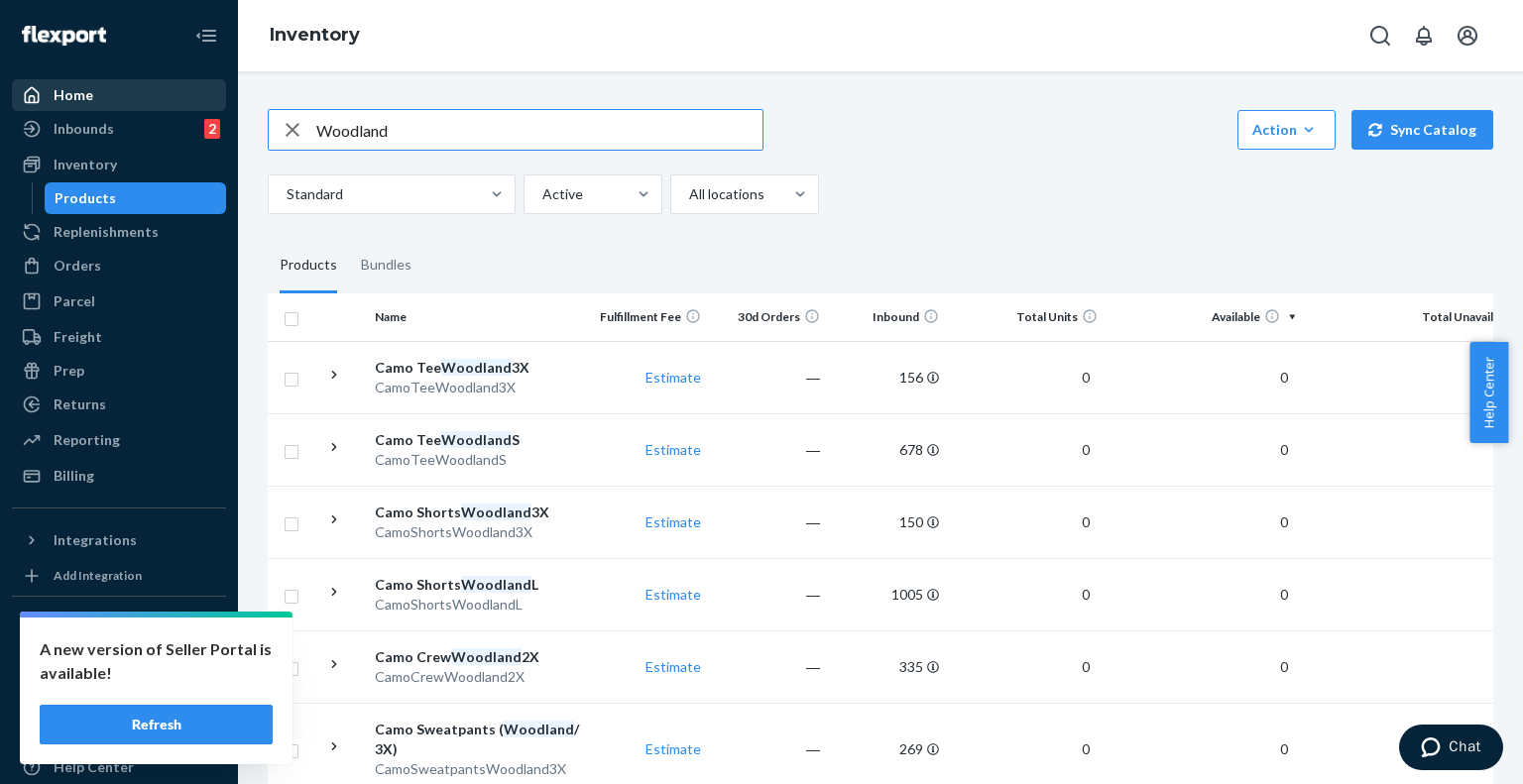 drag, startPoint x: 437, startPoint y: 136, endPoint x: 207, endPoint y: 100, distance: 232.80034 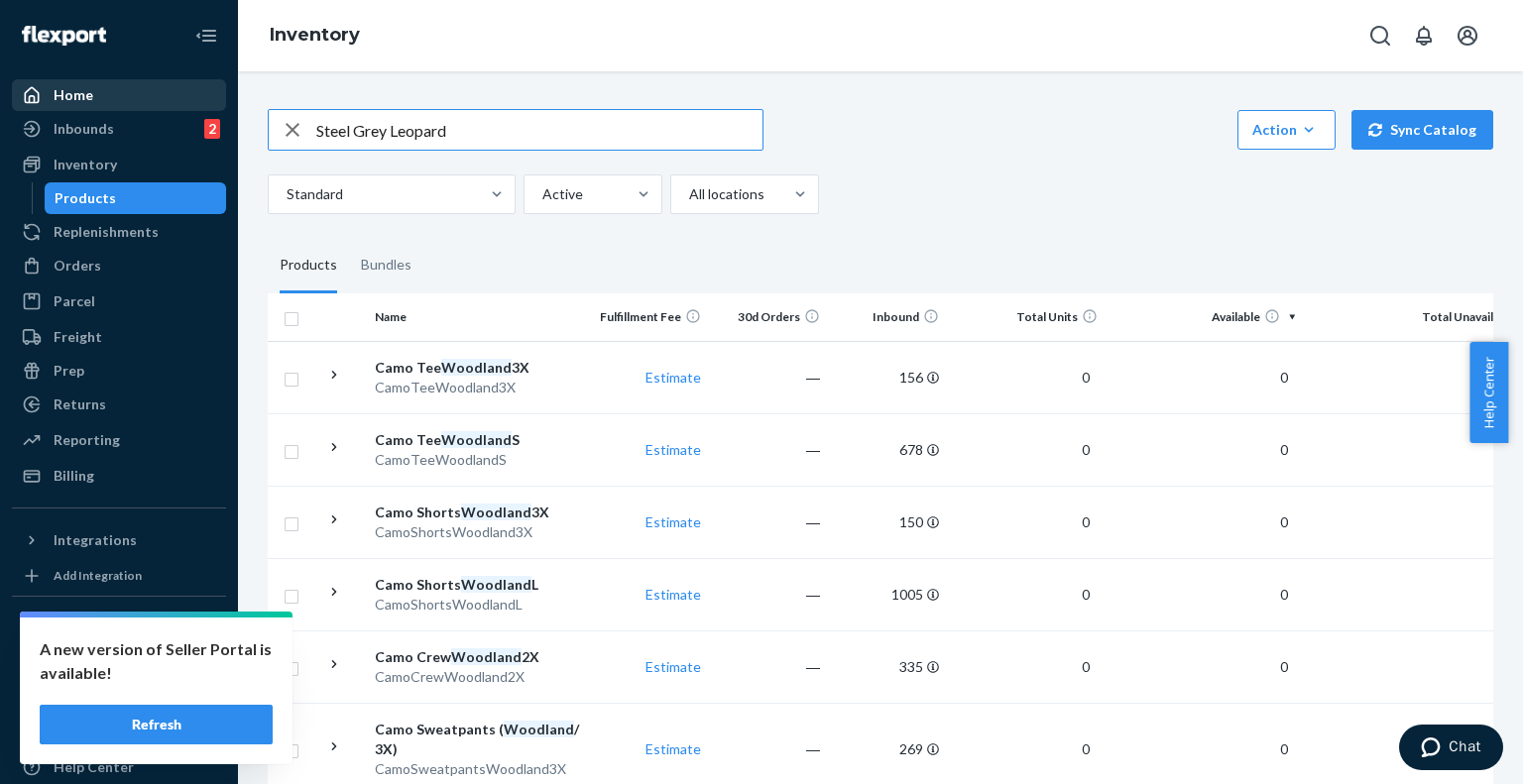type on "Steel Grey Leopard" 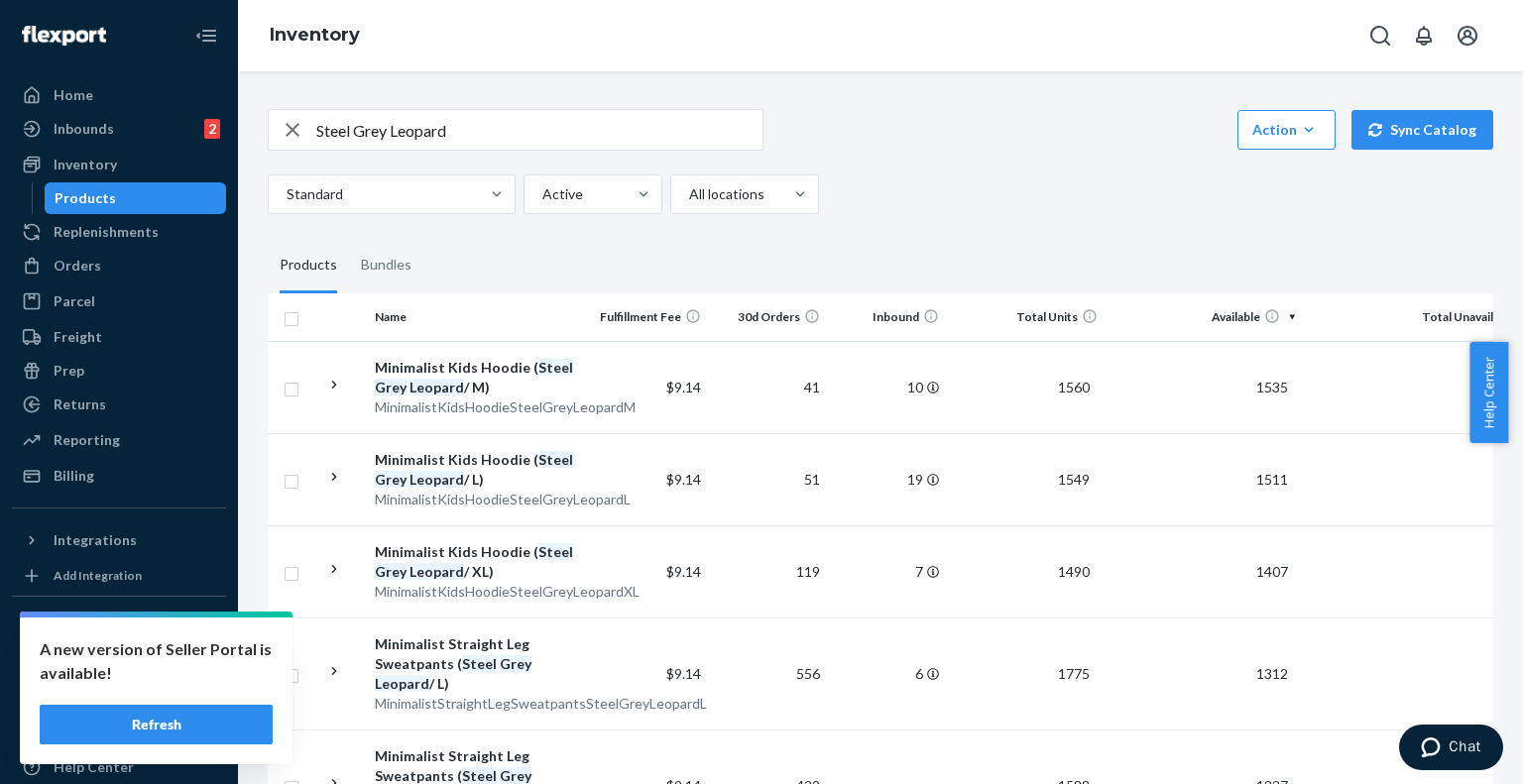 click at bounding box center [293, 130] 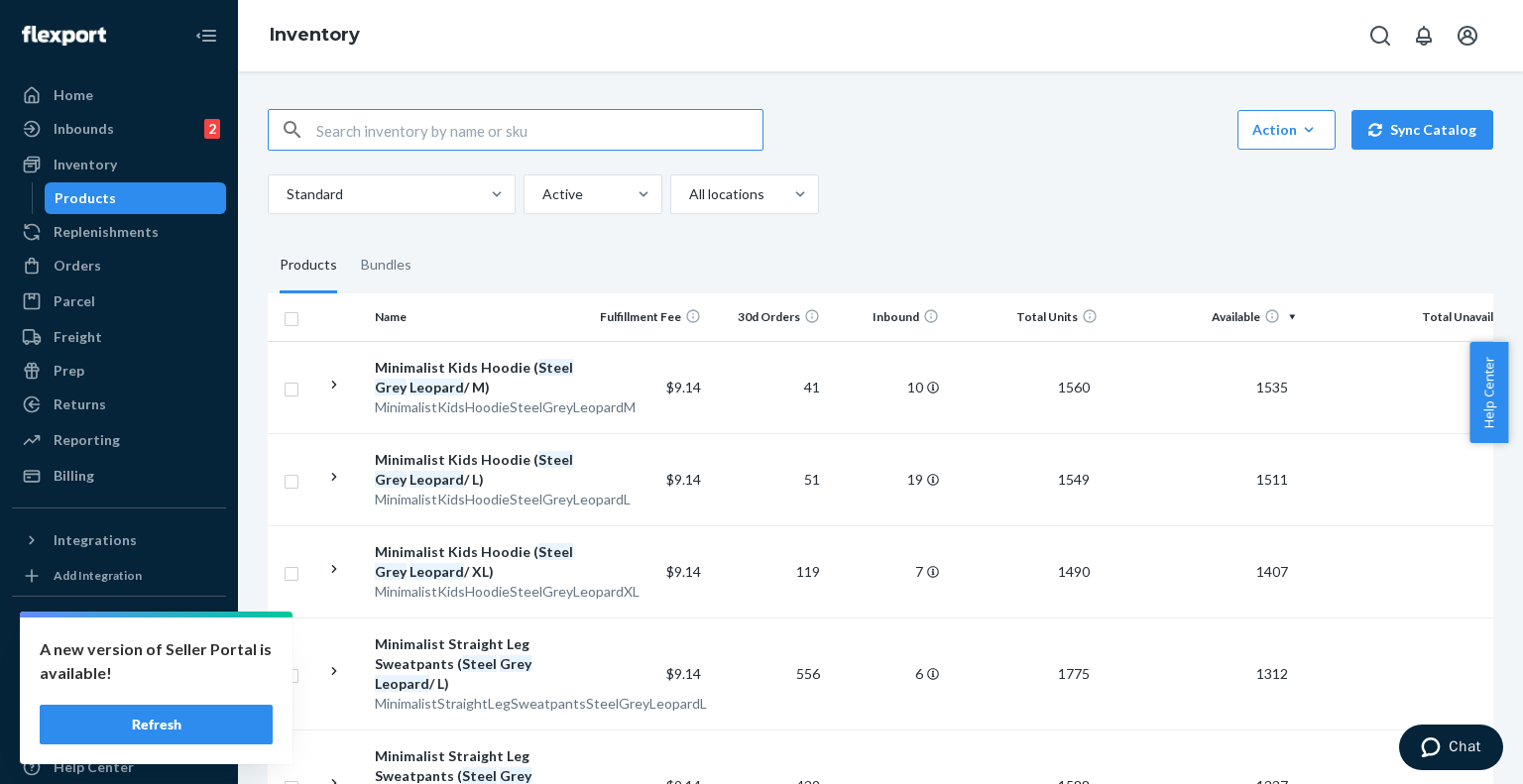 click at bounding box center (539, 130) 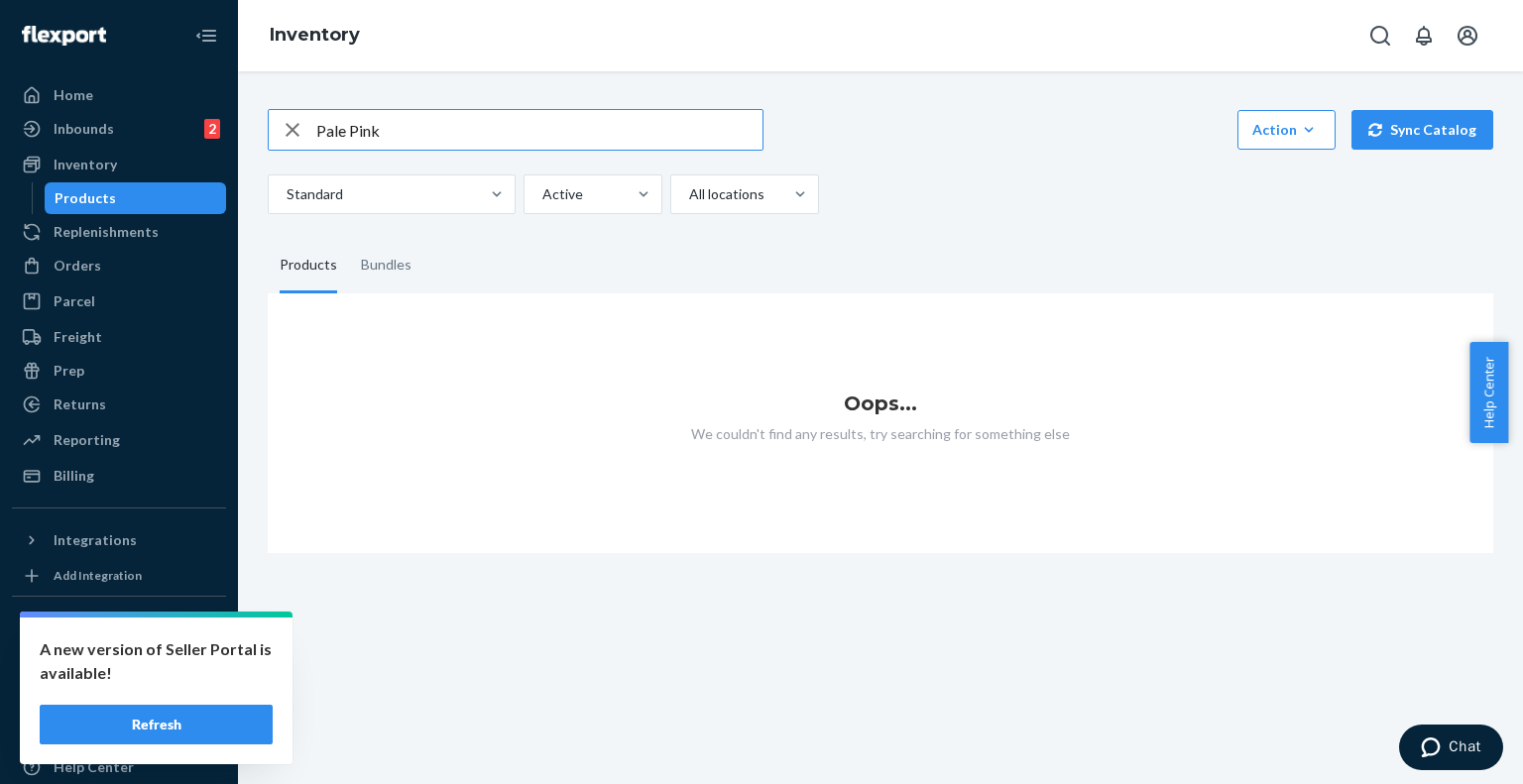 drag, startPoint x: 412, startPoint y: 122, endPoint x: 250, endPoint y: 98, distance: 163.7681 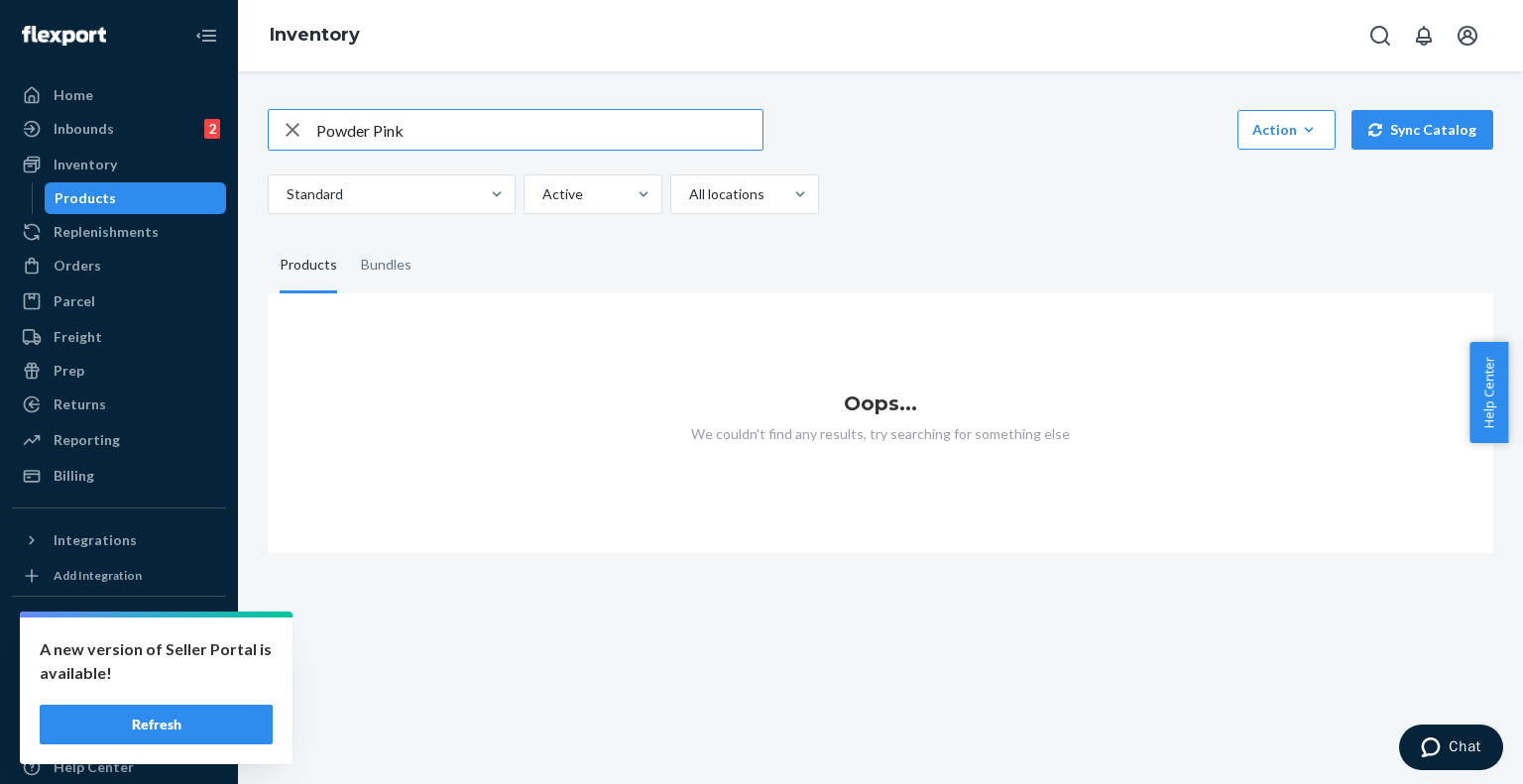type on "Powder Pink" 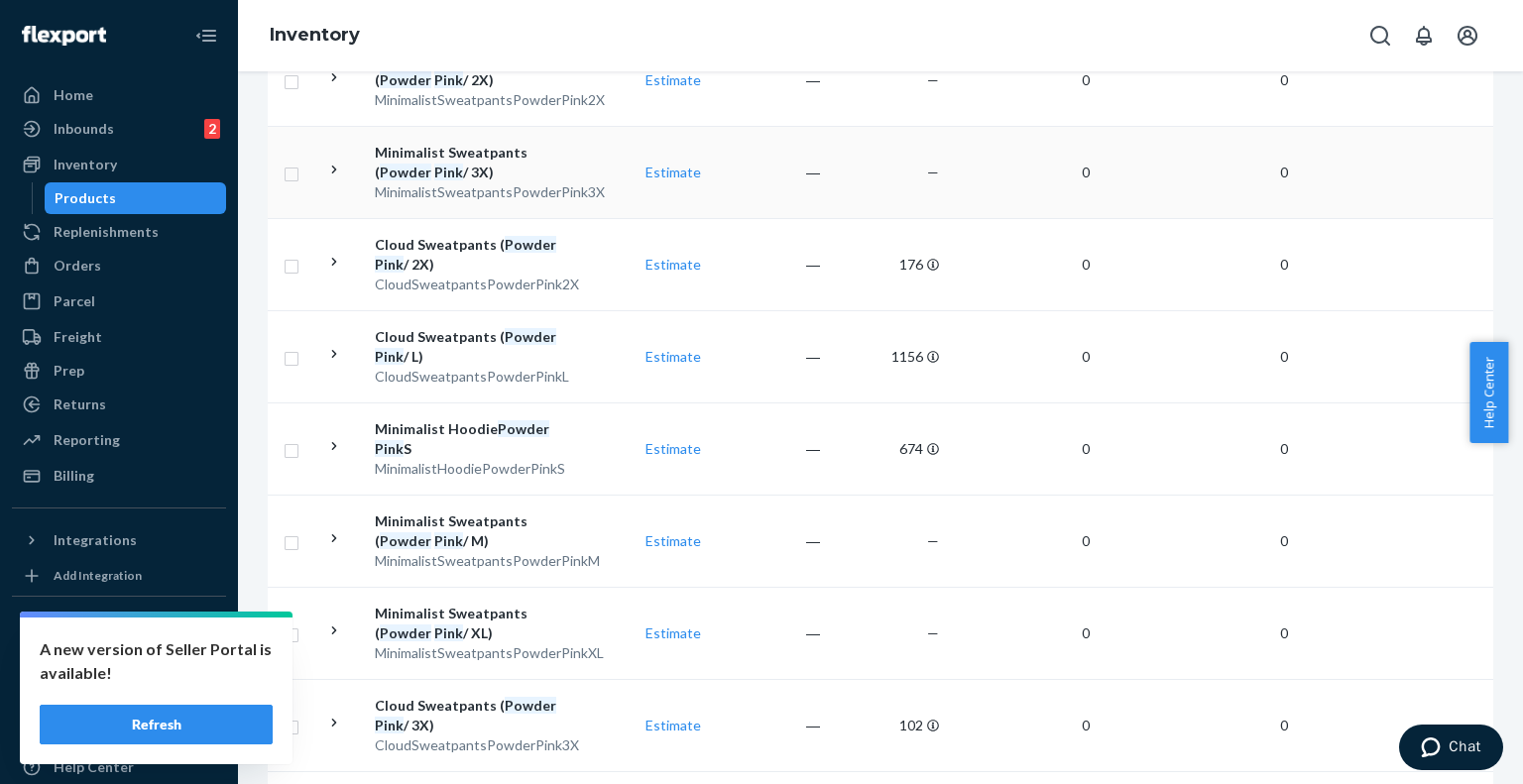 scroll, scrollTop: 289, scrollLeft: 0, axis: vertical 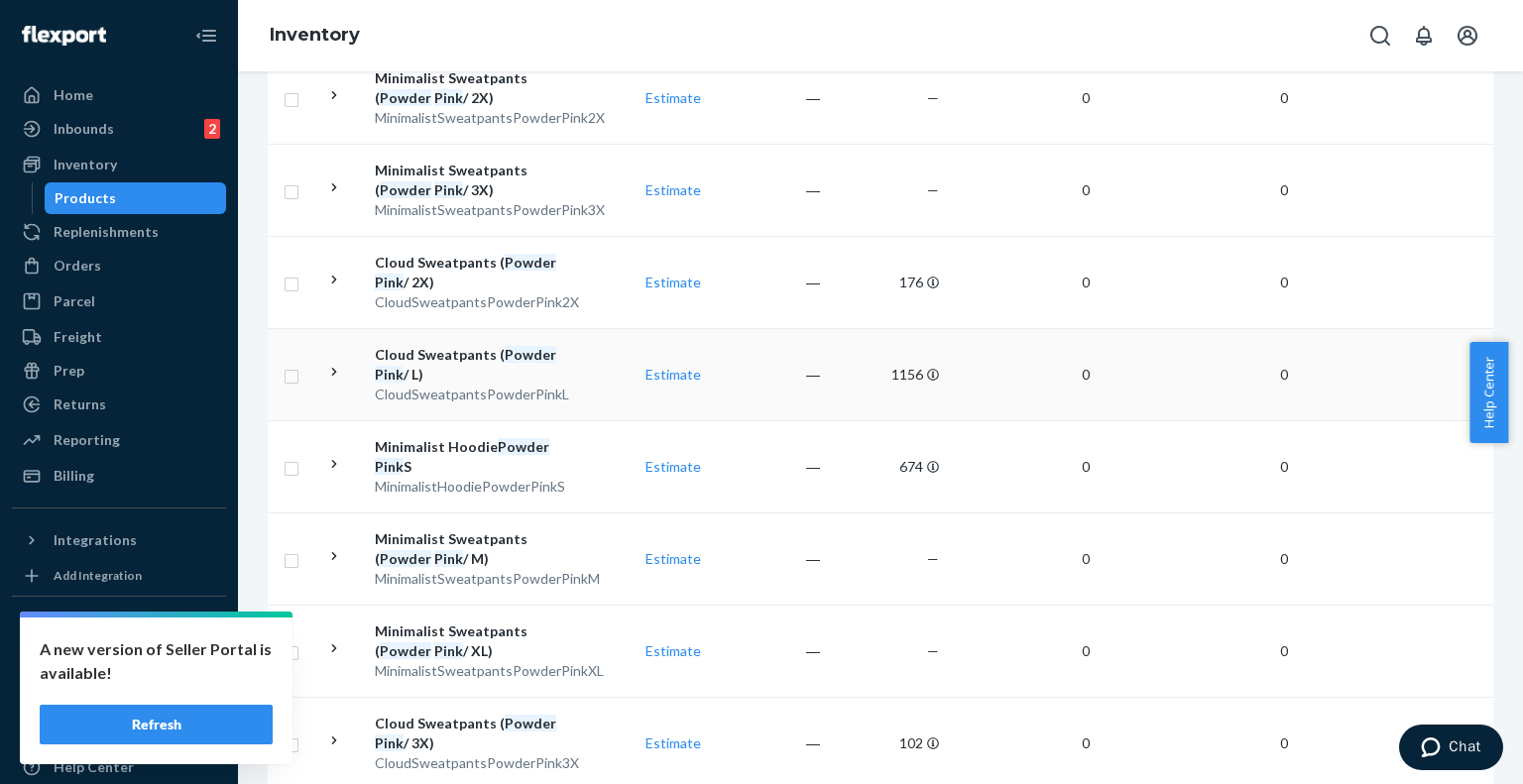 click on "Cloud Sweatpants ( Powder   Pink  / L)" at bounding box center (478, 365) 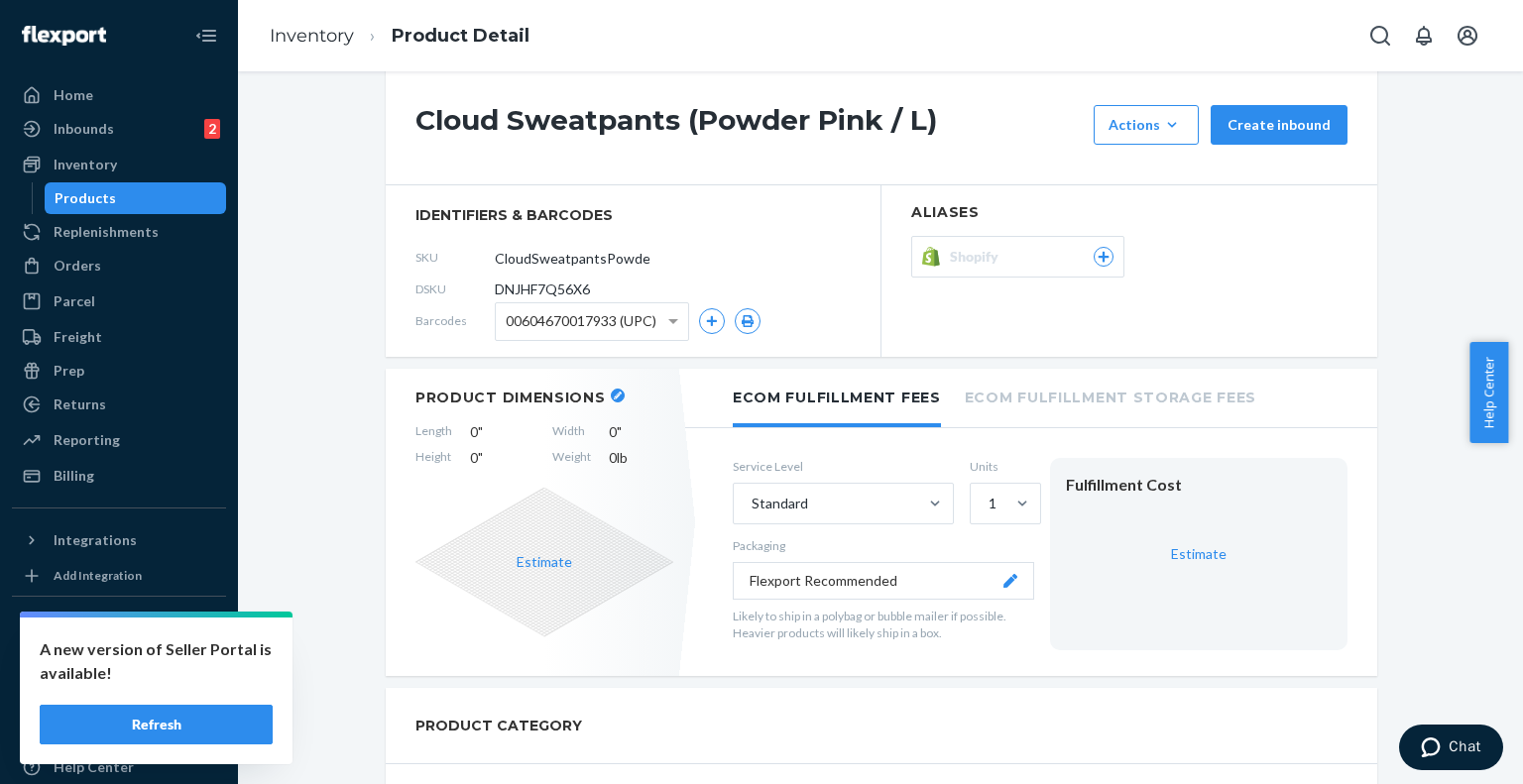scroll, scrollTop: 0, scrollLeft: 0, axis: both 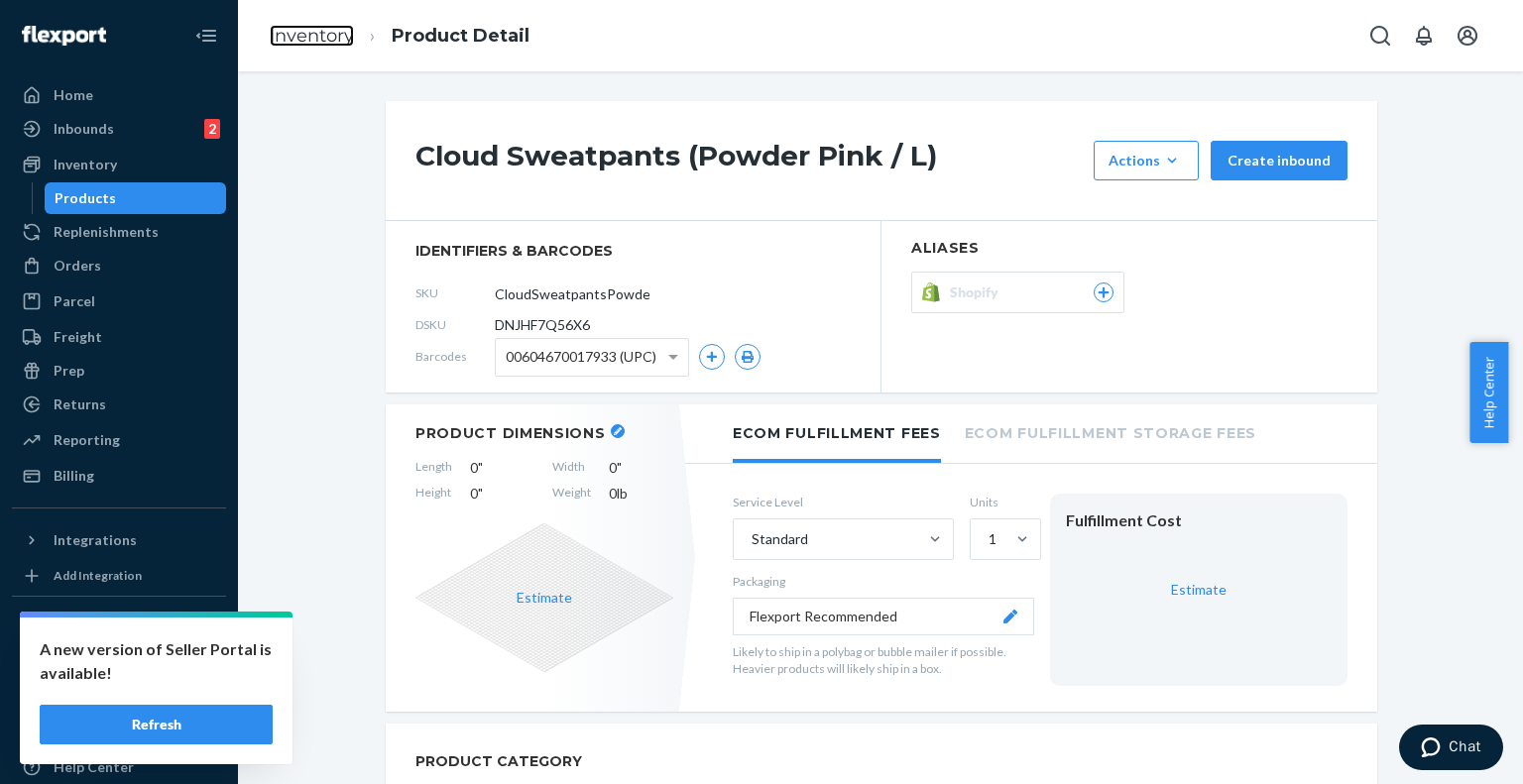 drag, startPoint x: 301, startPoint y: 45, endPoint x: 587, endPoint y: 364, distance: 428.43553 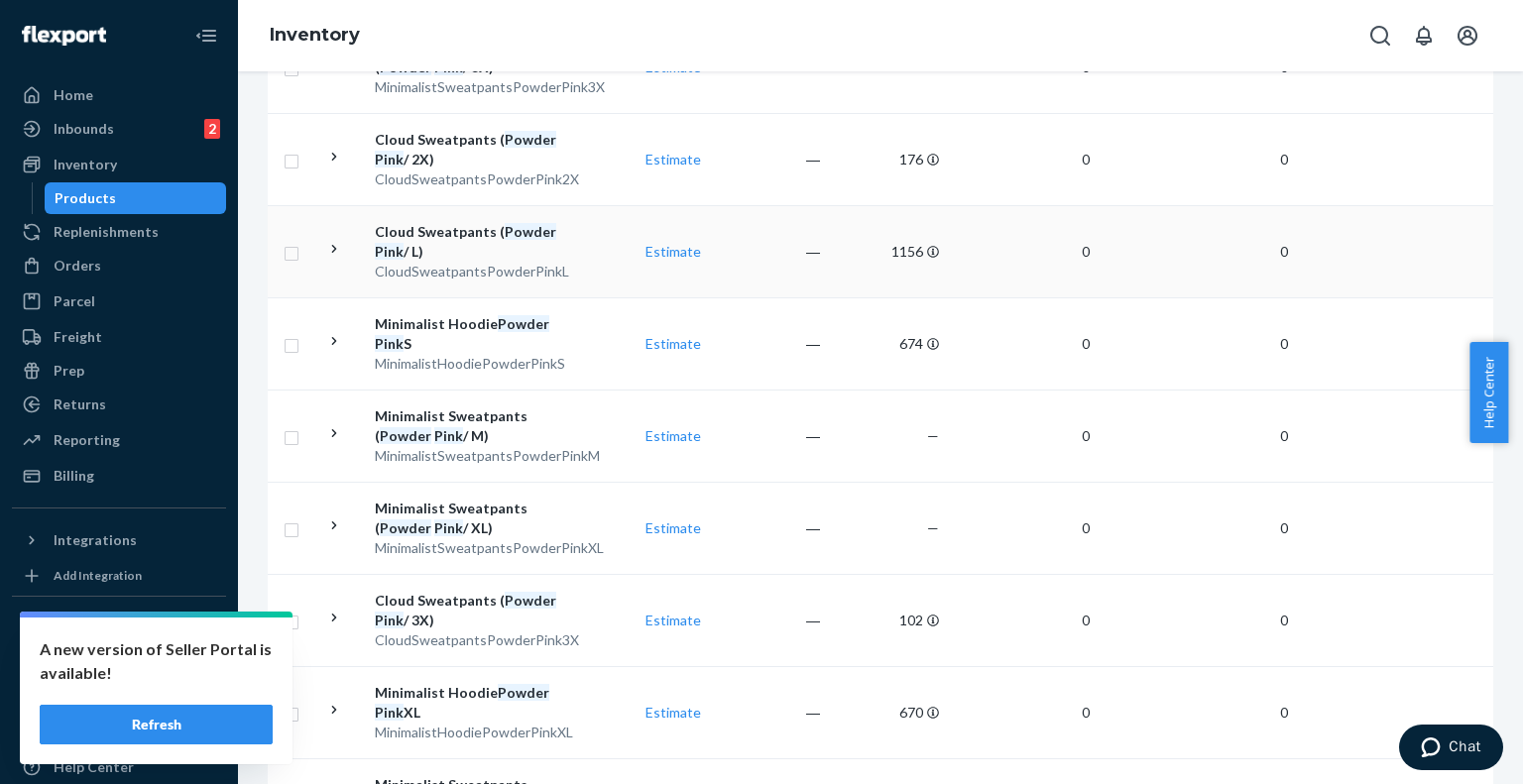 scroll, scrollTop: 416, scrollLeft: 0, axis: vertical 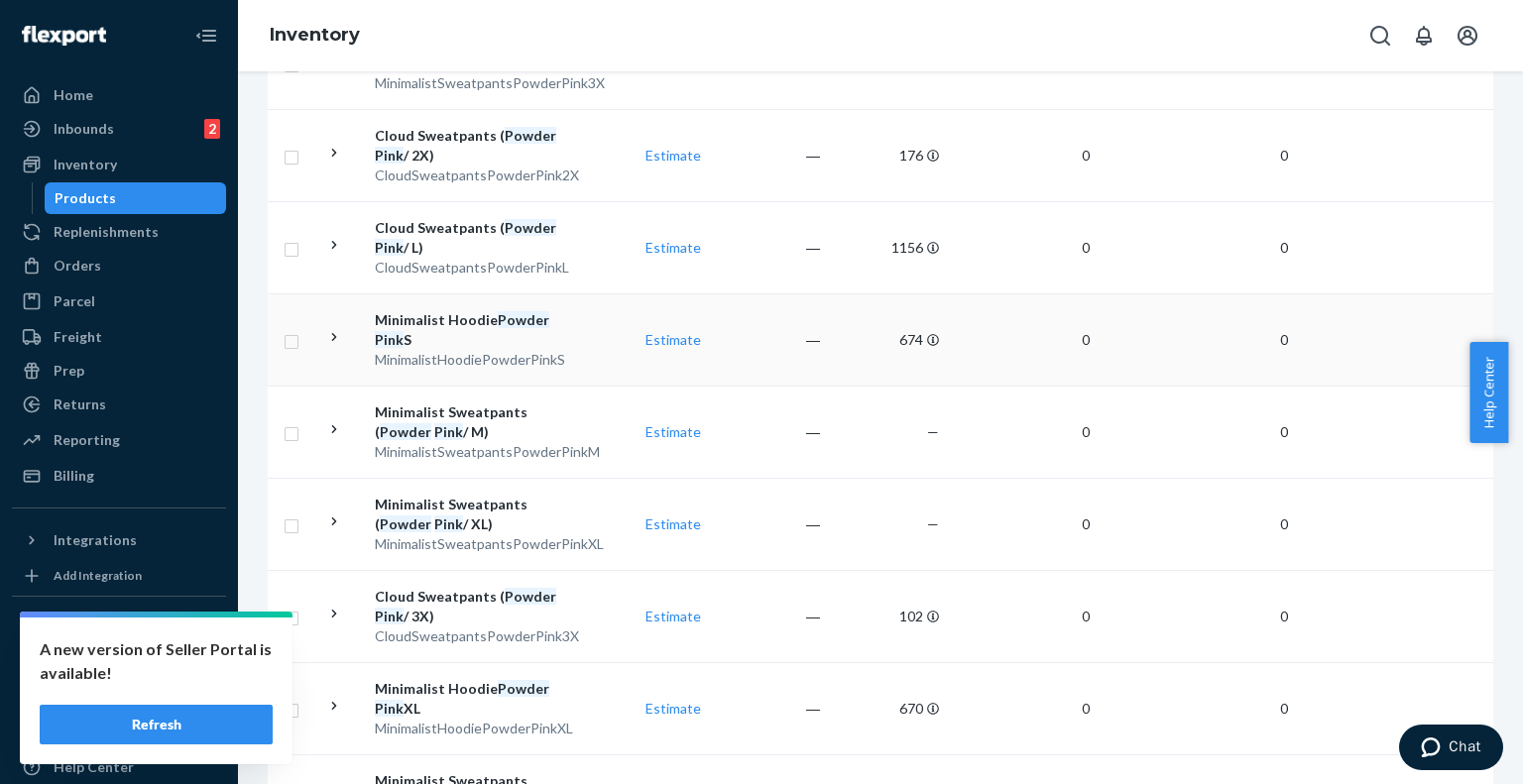 click on "MinimalistHoodiePowderPinkS" at bounding box center (478, 360) 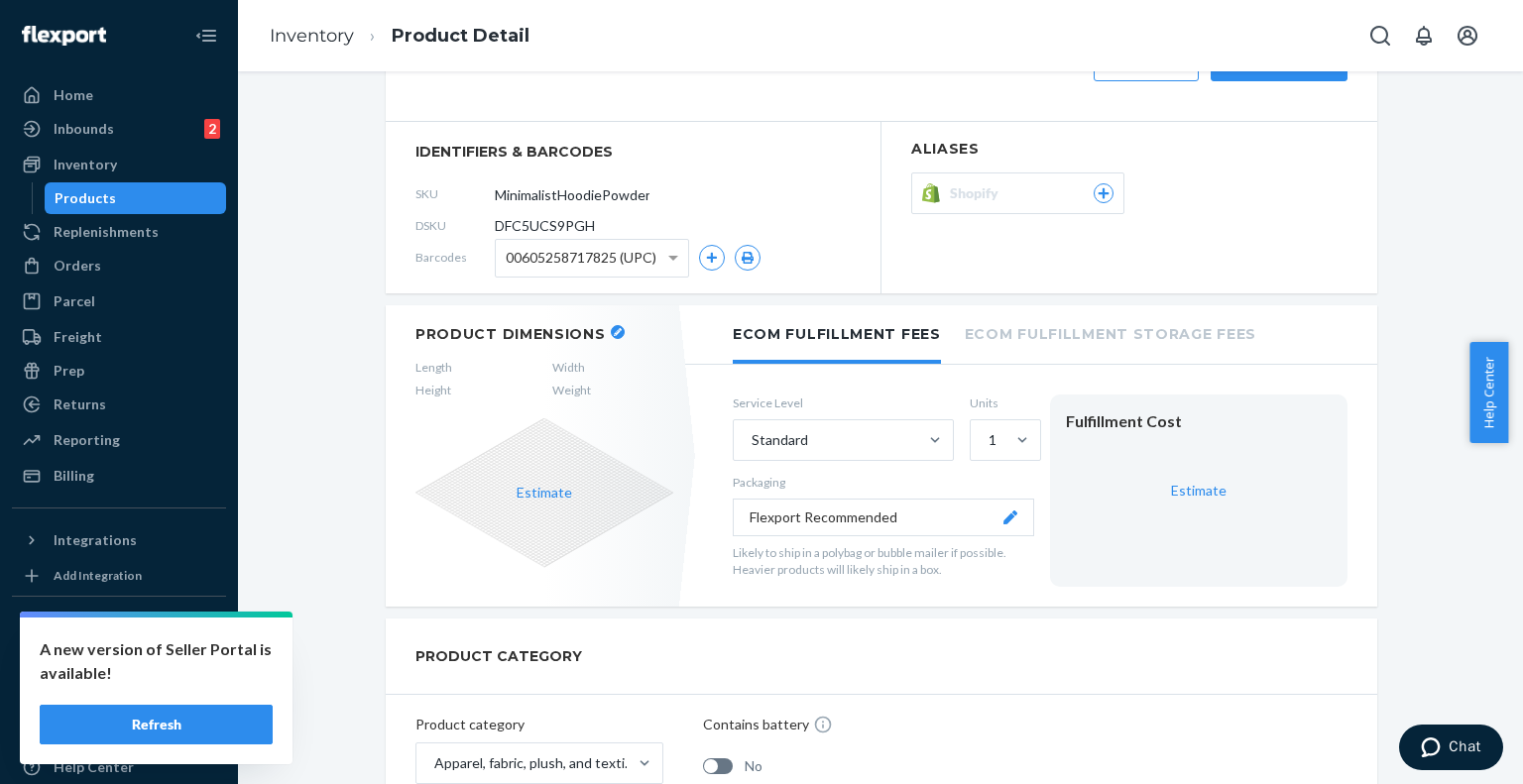 scroll, scrollTop: 0, scrollLeft: 0, axis: both 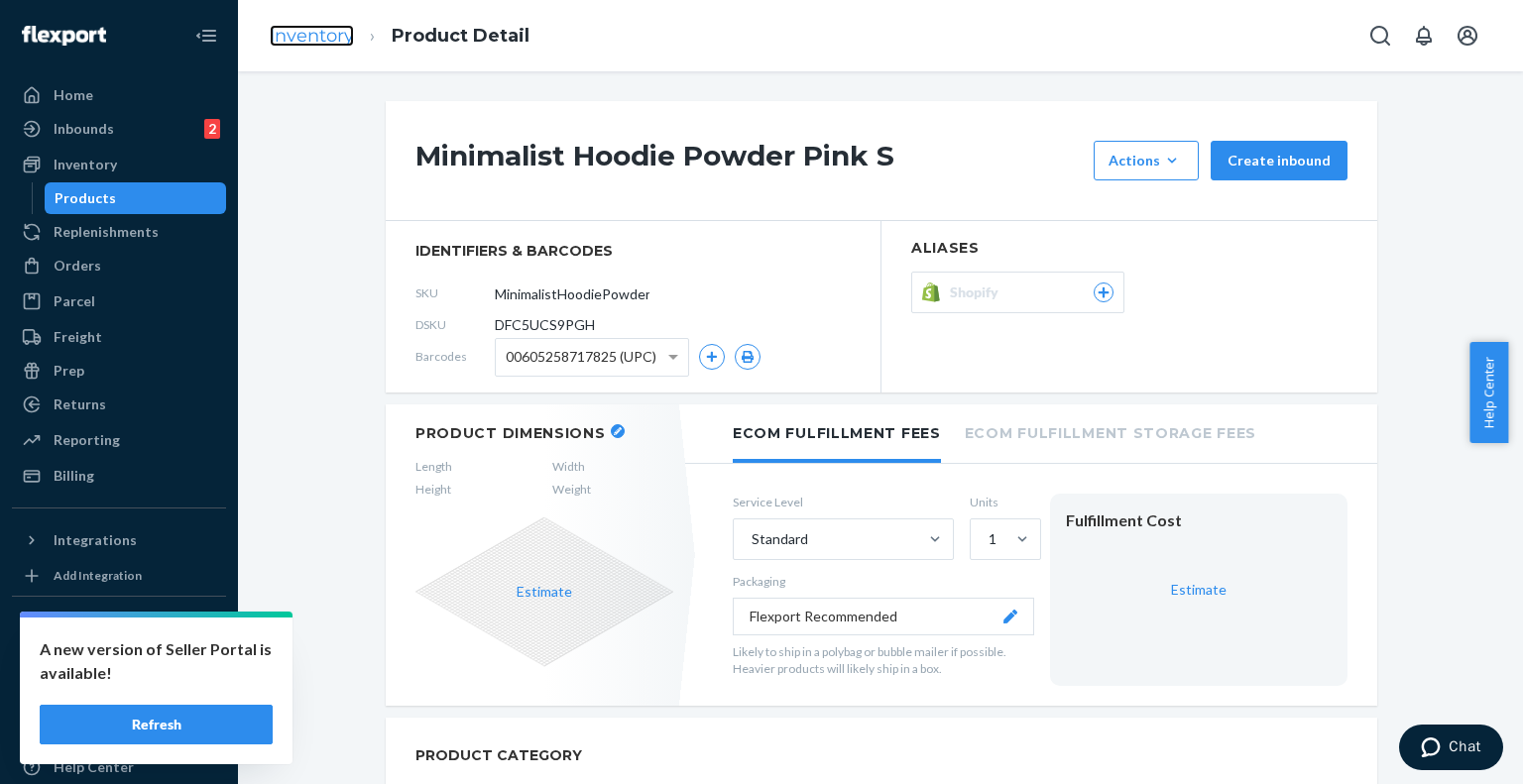 drag, startPoint x: 317, startPoint y: 36, endPoint x: 278, endPoint y: 45, distance: 40 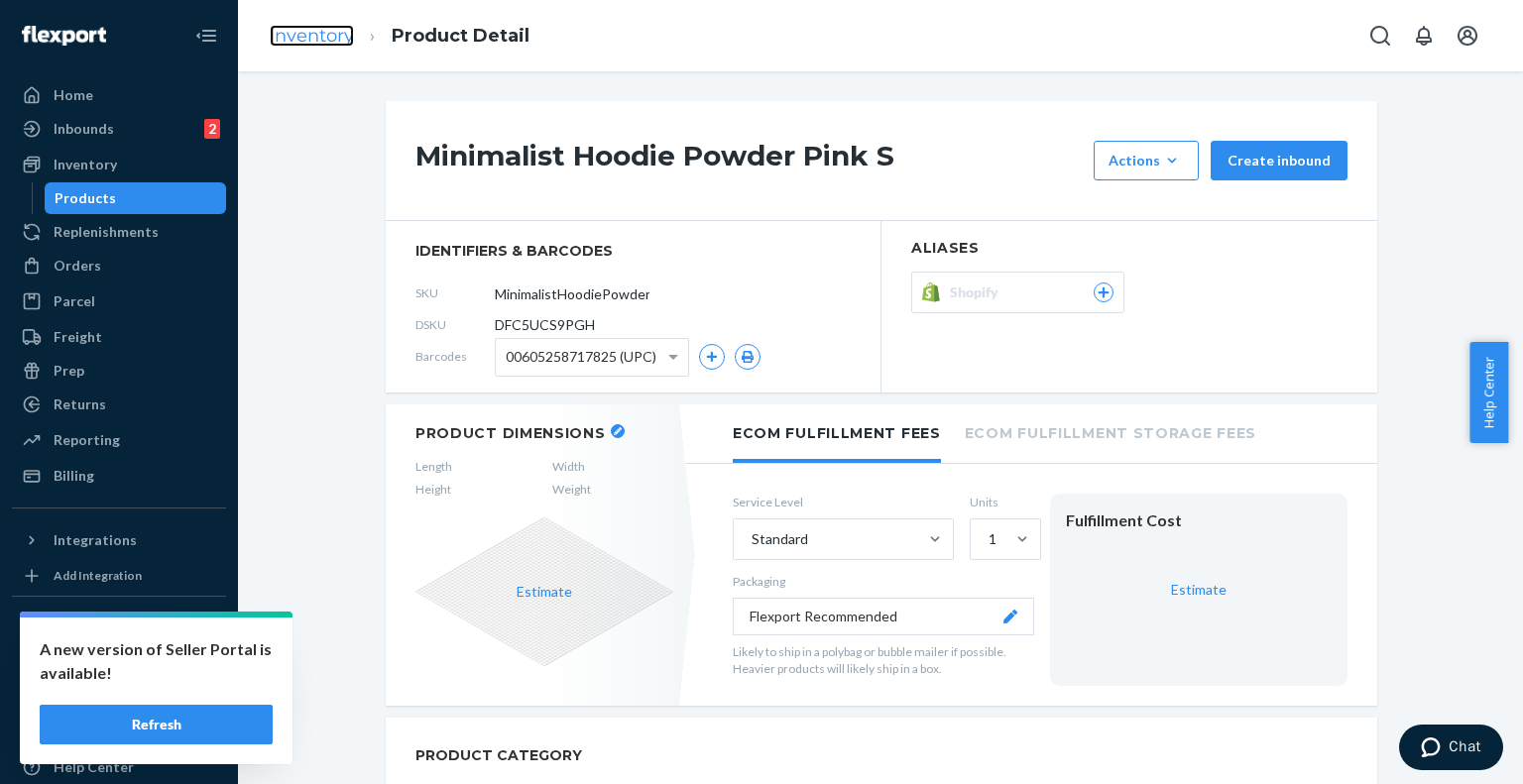 click on "Inventory" at bounding box center (311, 36) 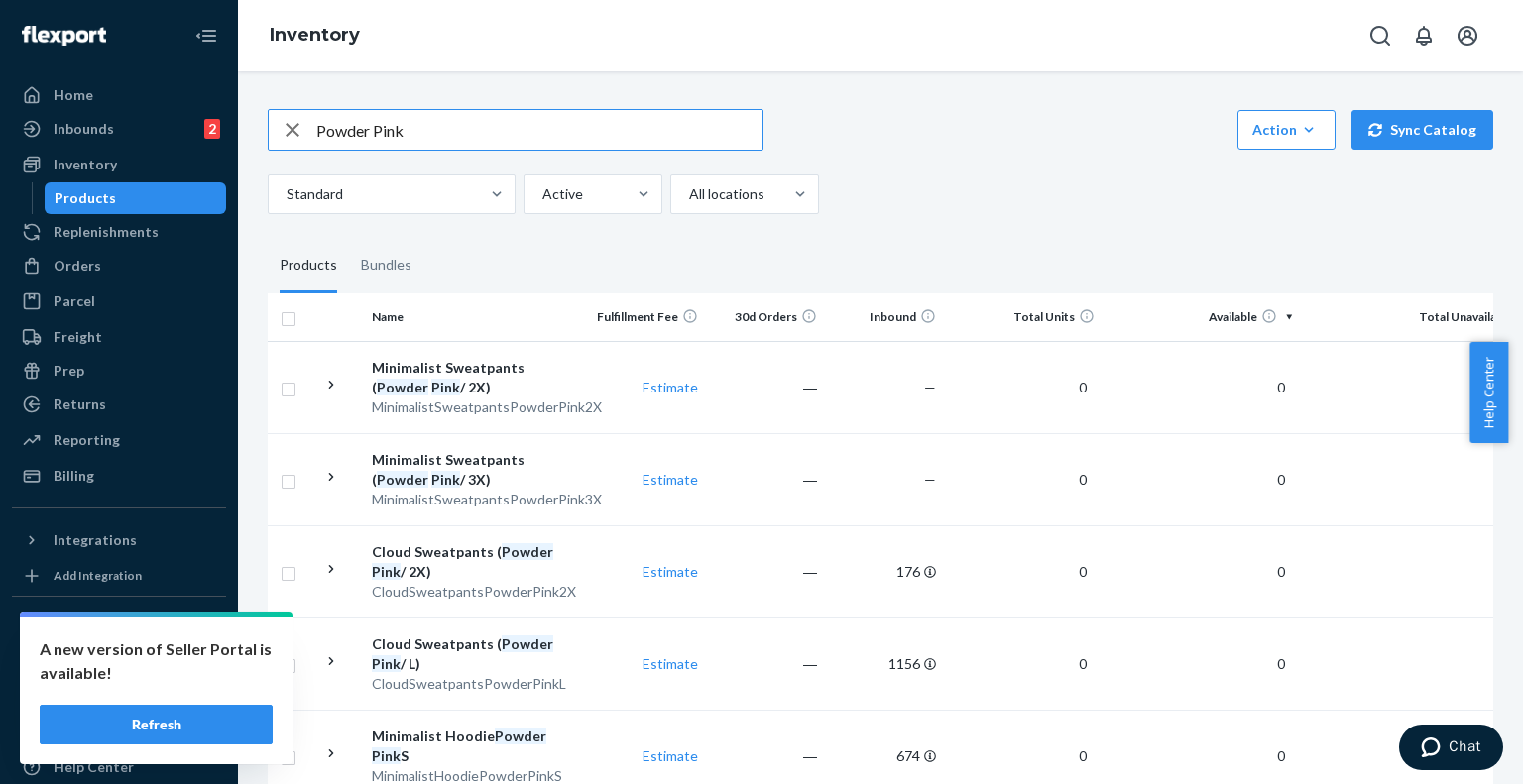 scroll, scrollTop: 0, scrollLeft: 3, axis: horizontal 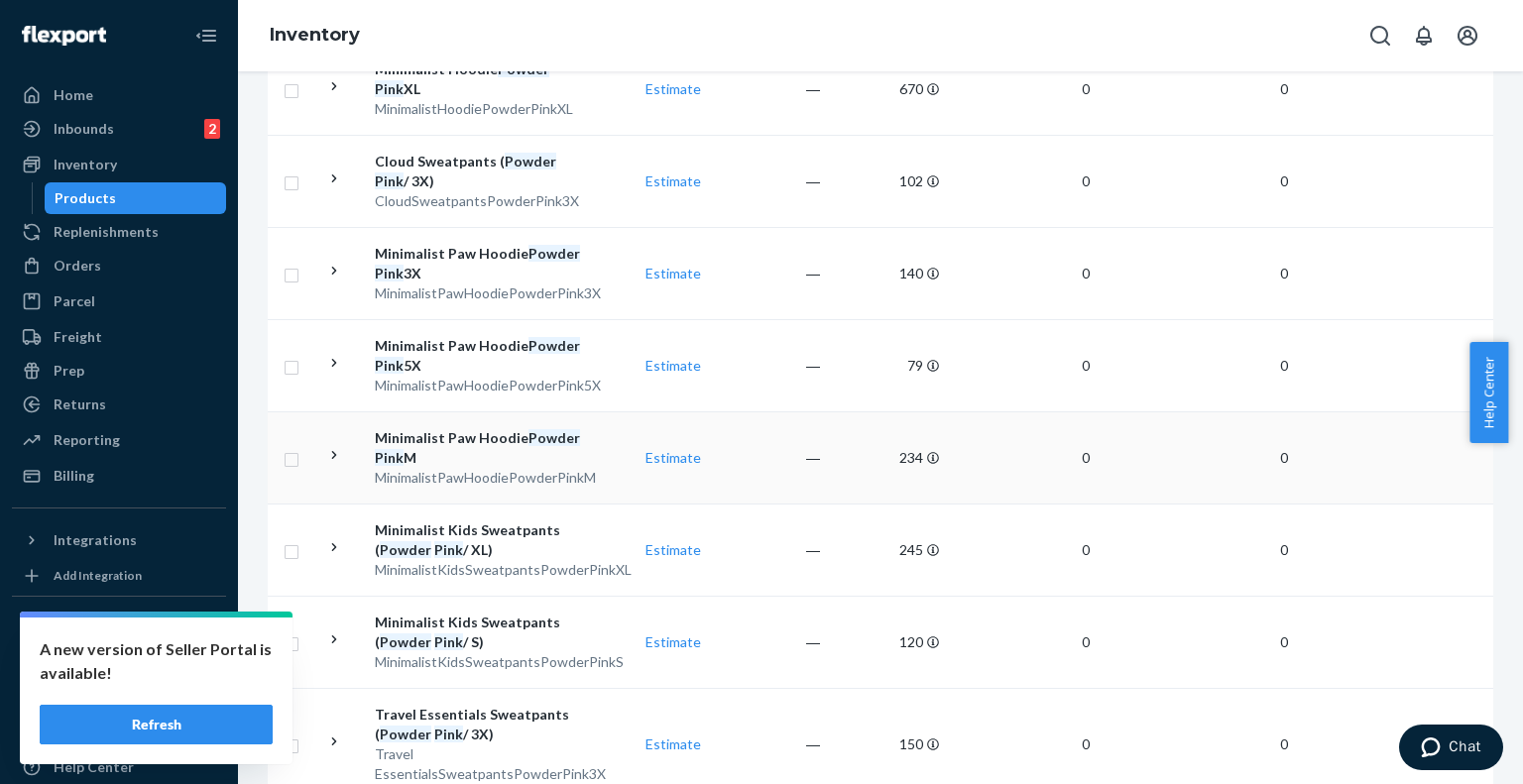 click on "Minimalist Paw Hoodie  Powder   Pink  M" at bounding box center (478, 448) 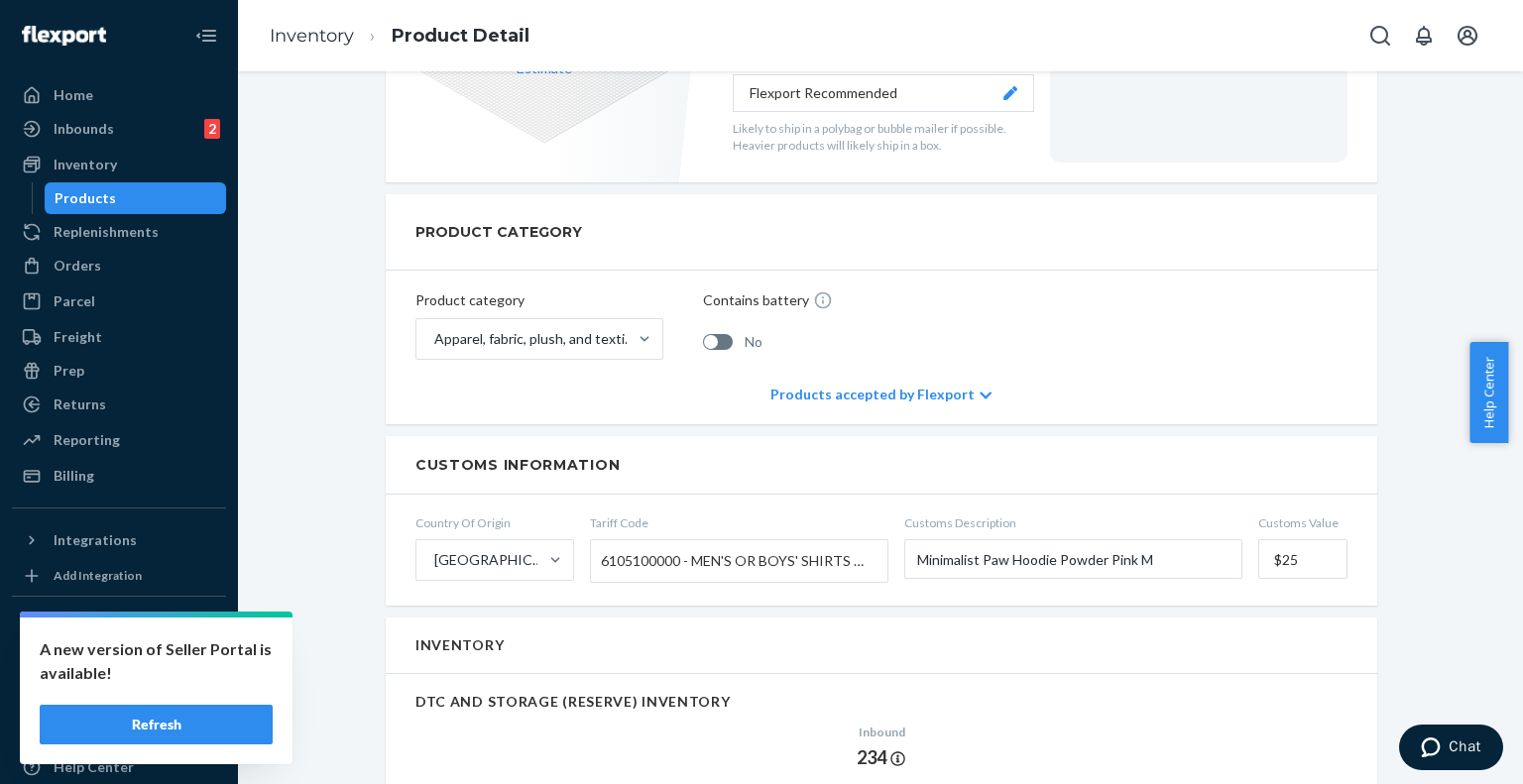 scroll, scrollTop: 469, scrollLeft: 0, axis: vertical 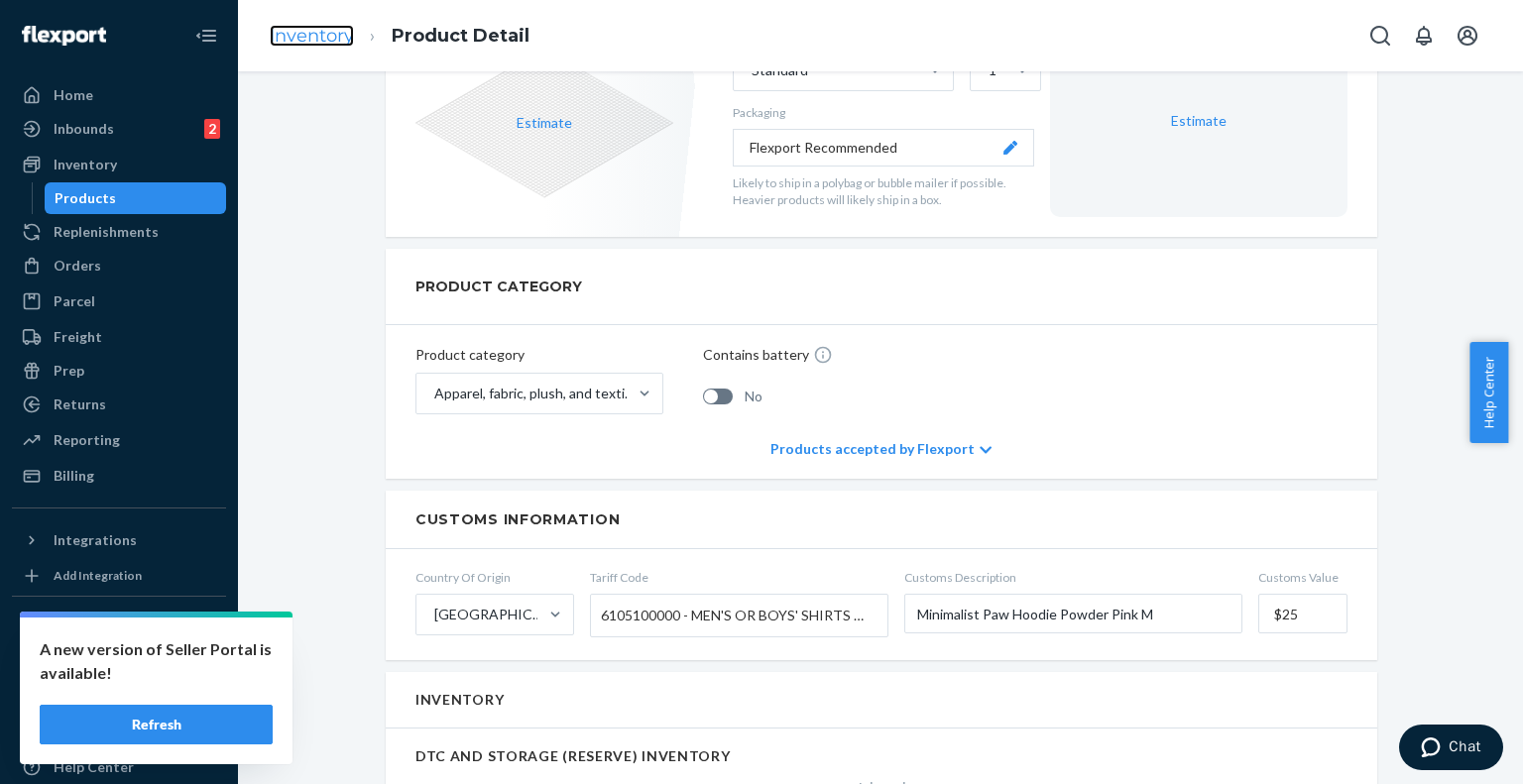 click on "Inventory" at bounding box center (311, 36) 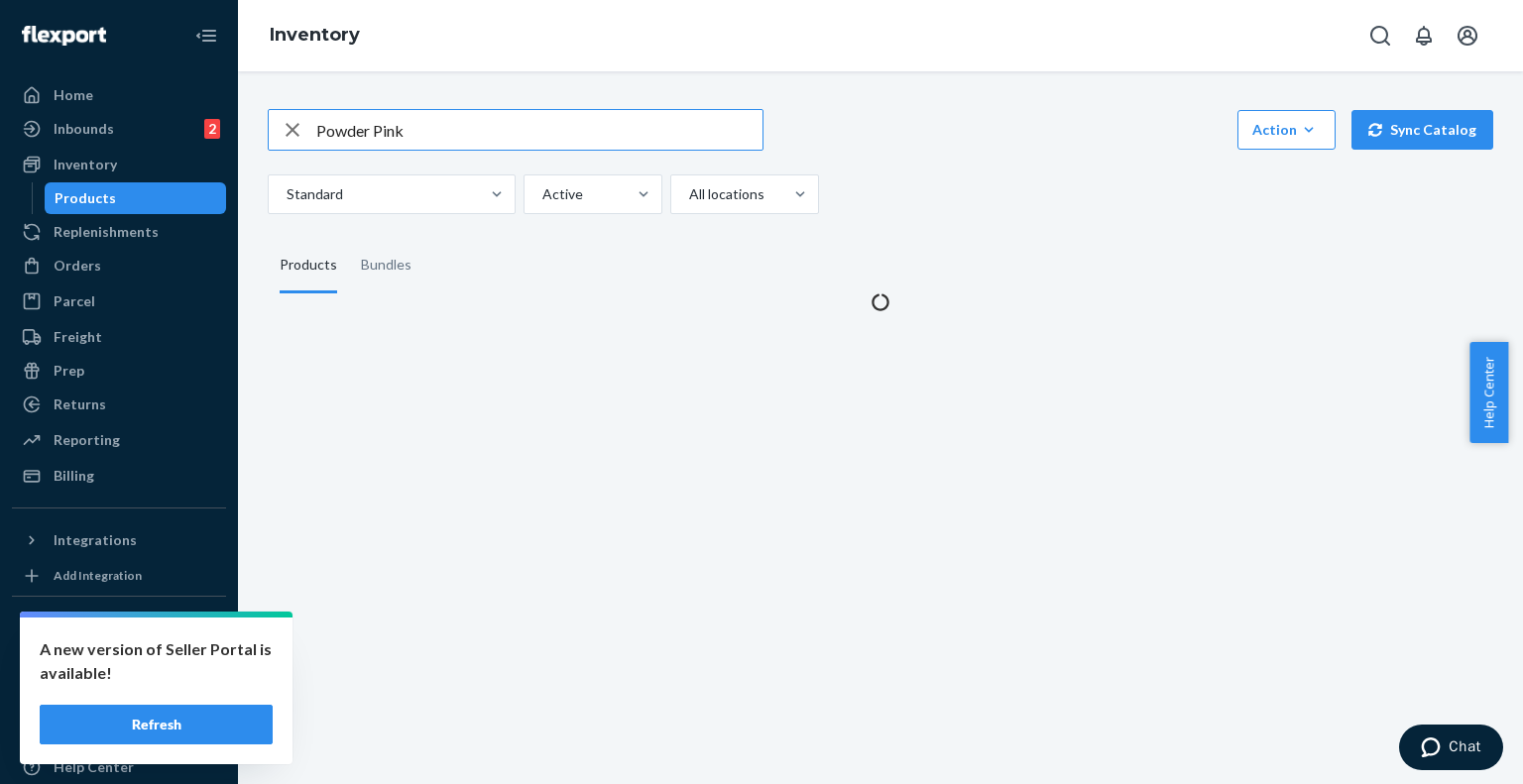 scroll, scrollTop: 0, scrollLeft: 0, axis: both 